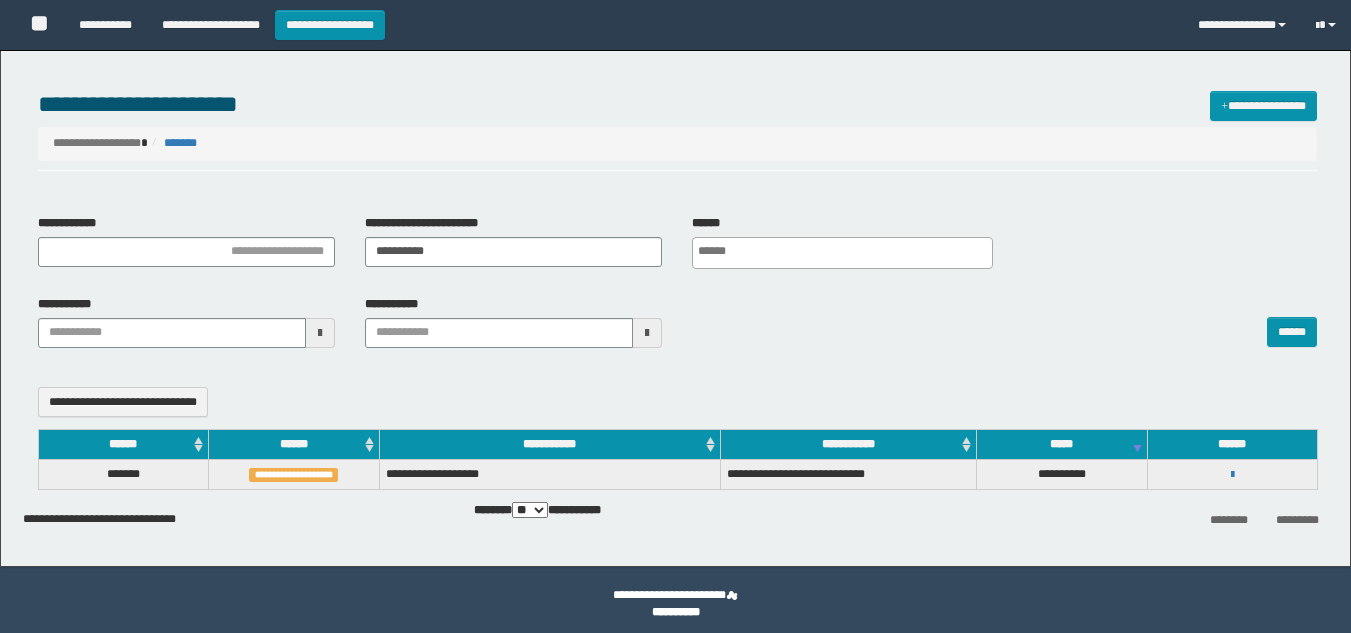 select 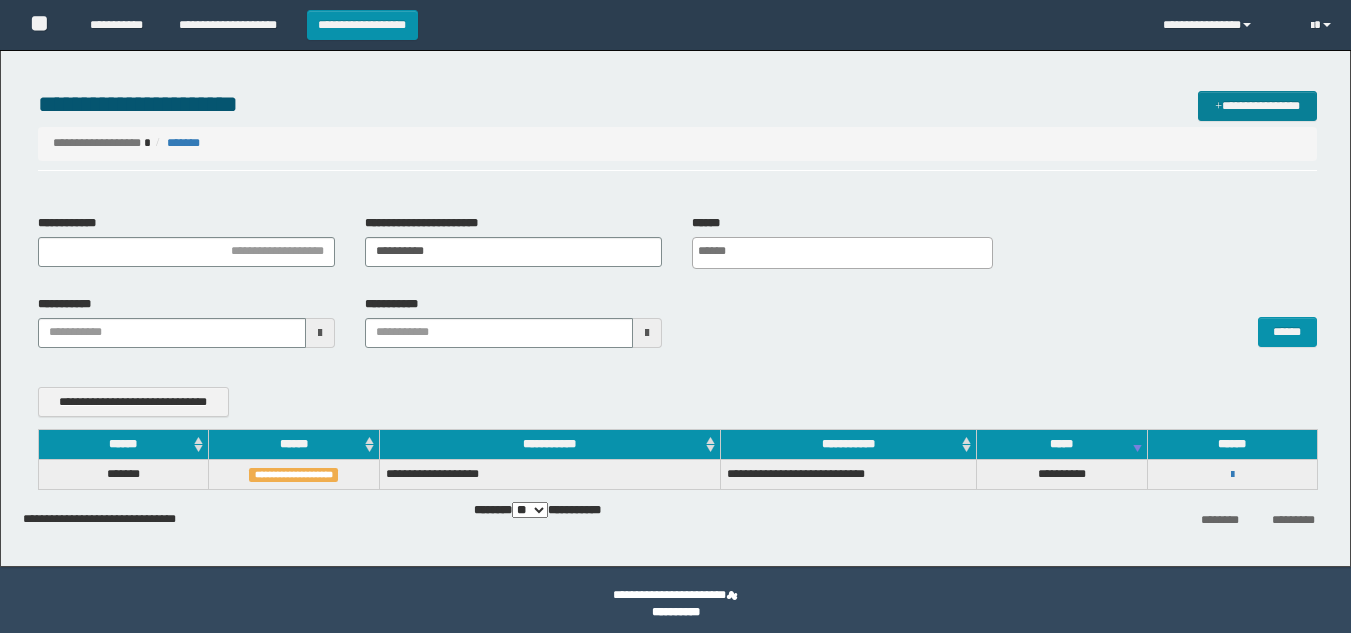 scroll, scrollTop: 0, scrollLeft: 0, axis: both 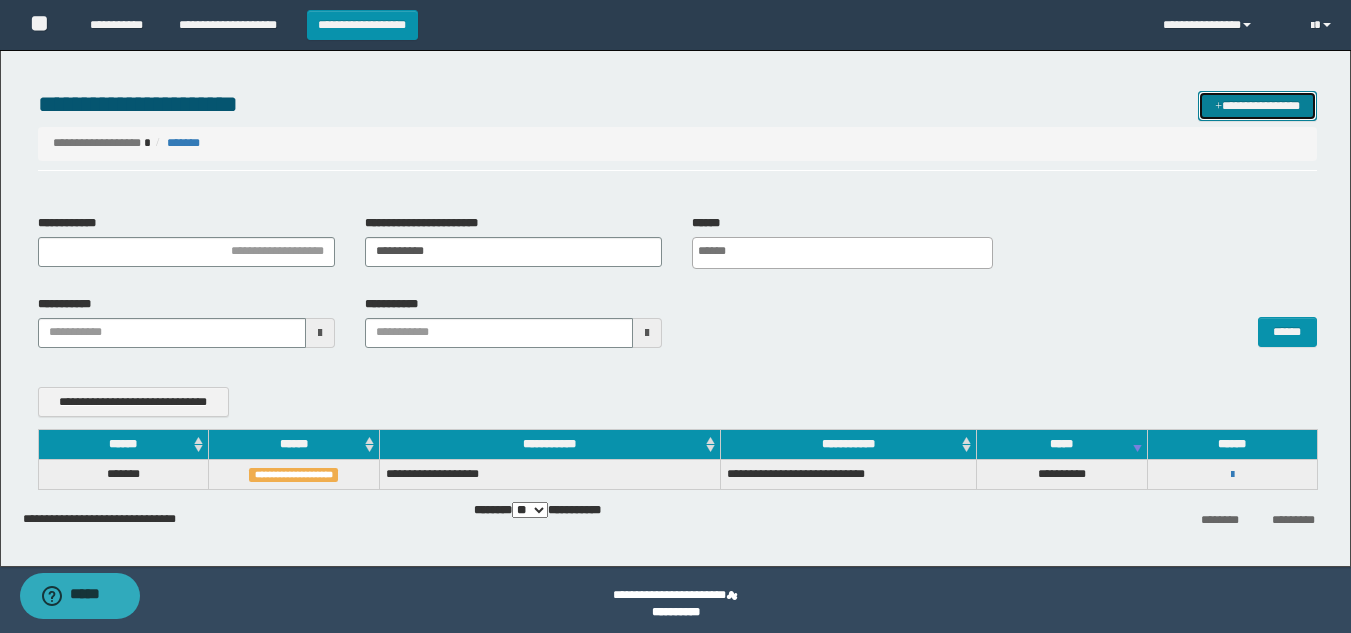 click on "**********" at bounding box center [1257, 106] 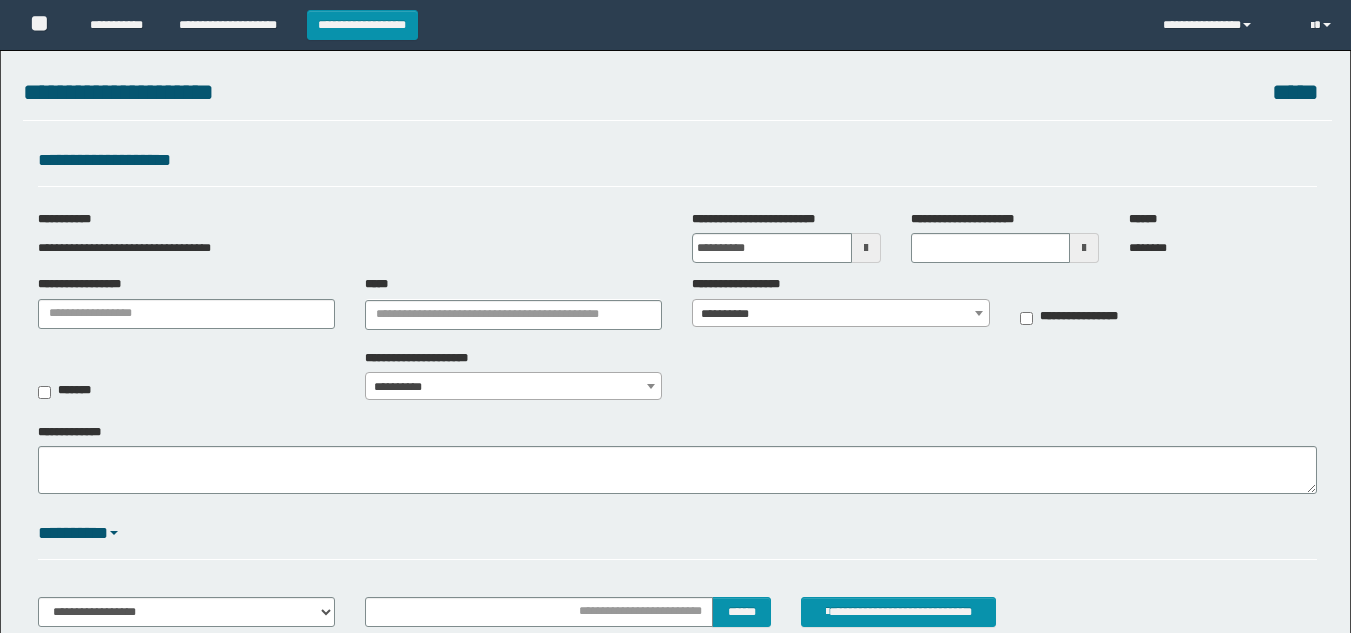 scroll, scrollTop: 0, scrollLeft: 0, axis: both 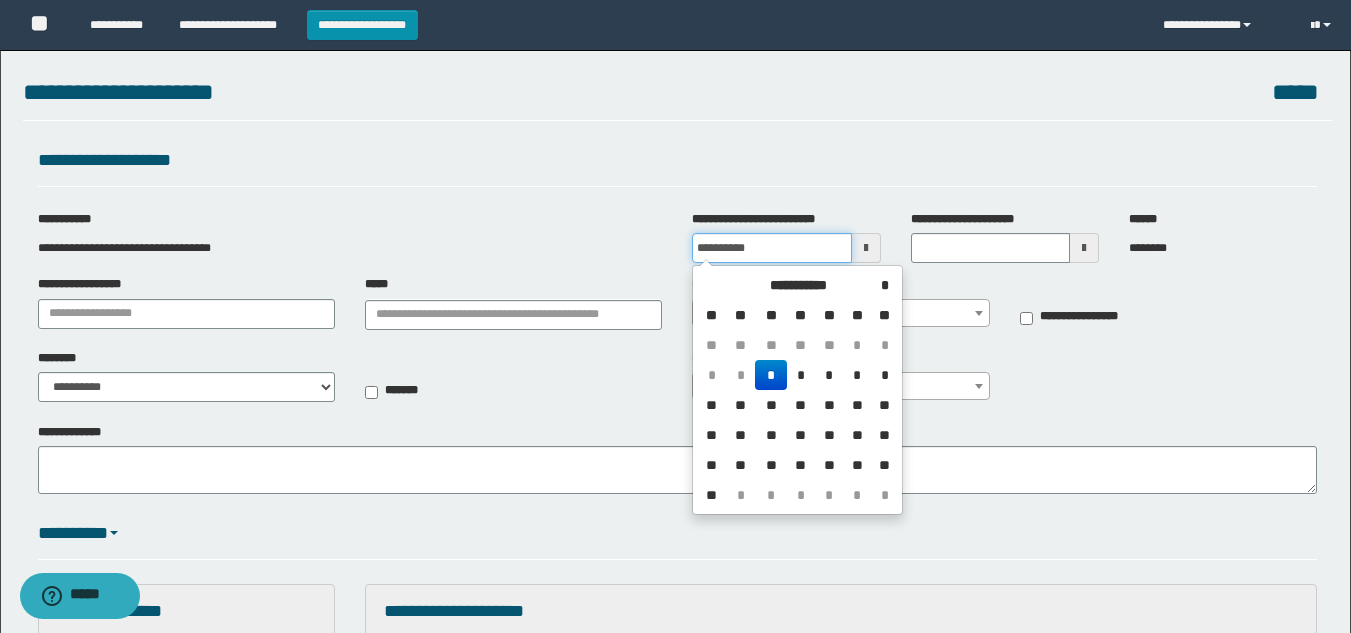 click on "**********" at bounding box center [771, 248] 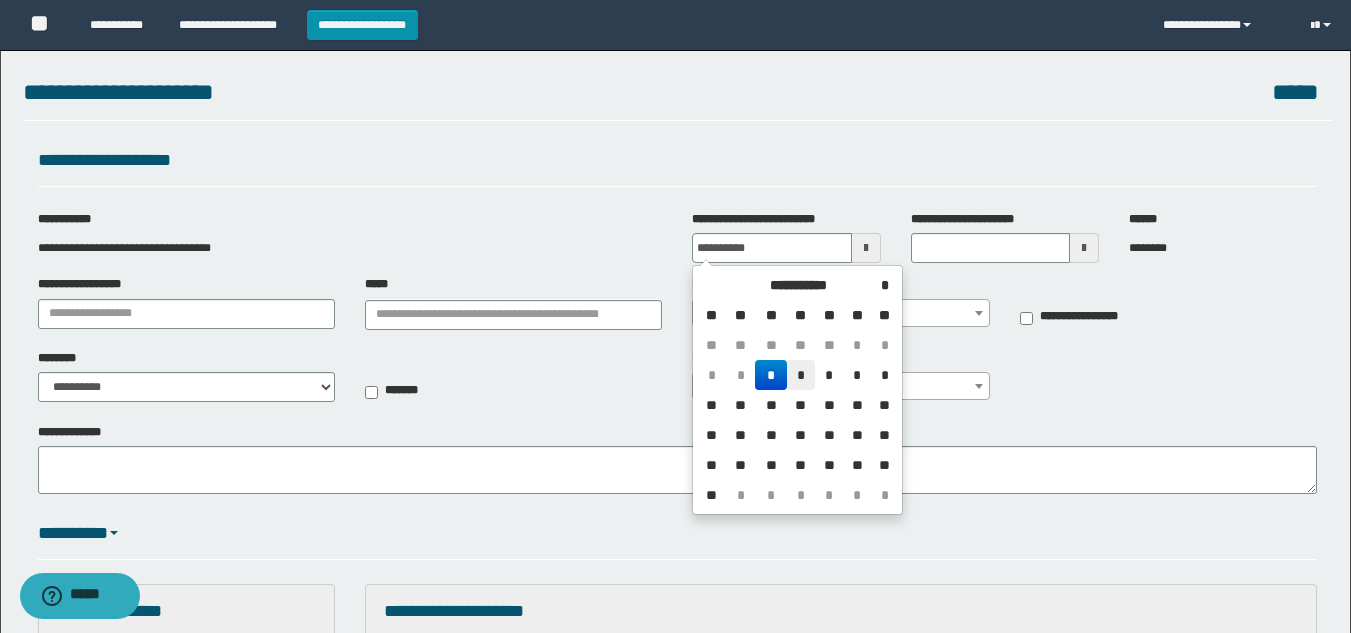 click on "*" at bounding box center (801, 375) 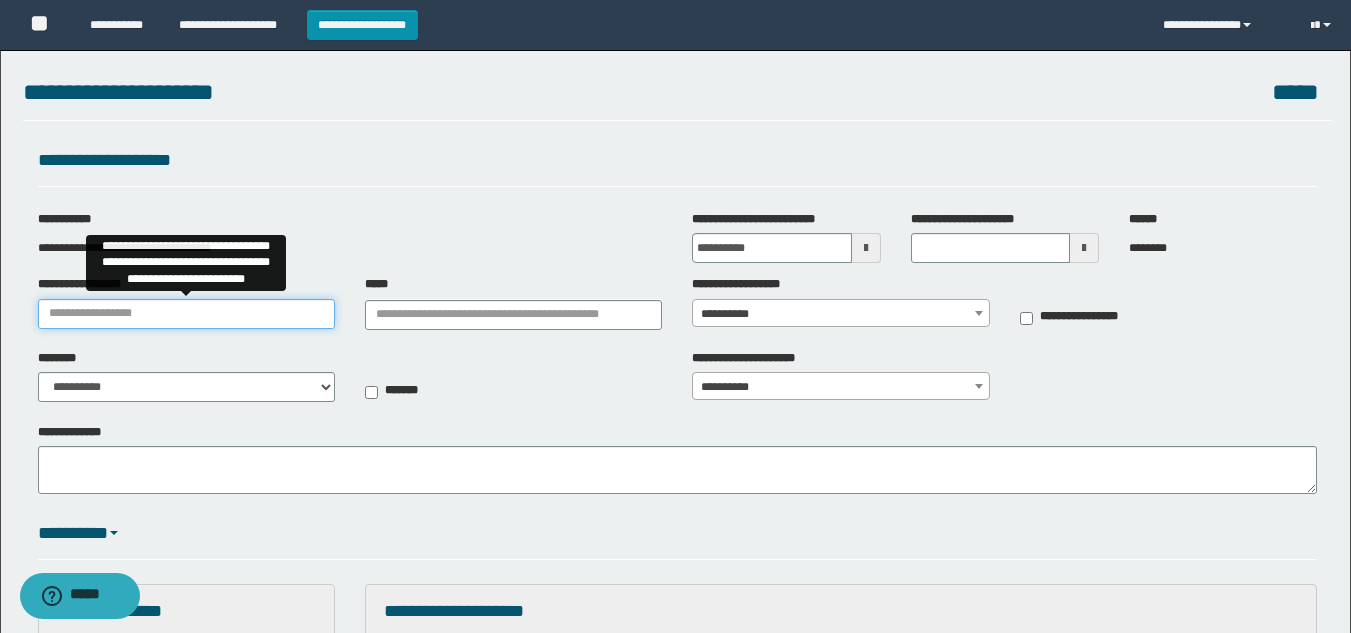 click on "**********" at bounding box center (186, 314) 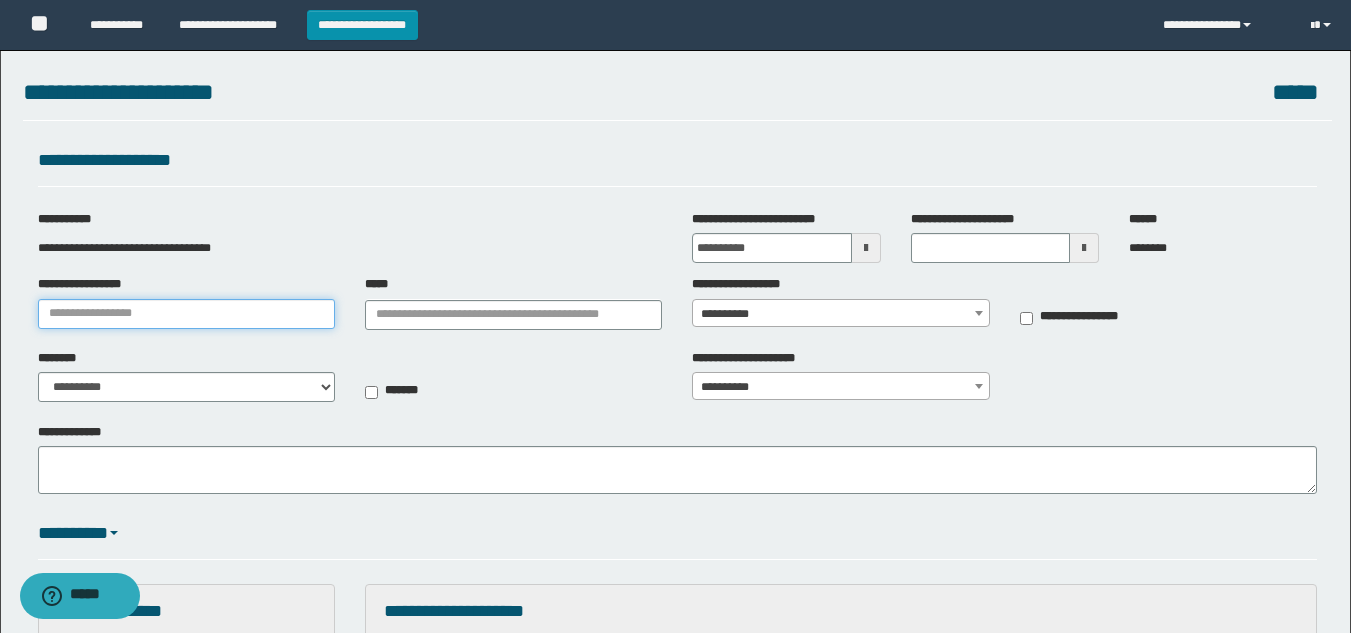 type on "**********" 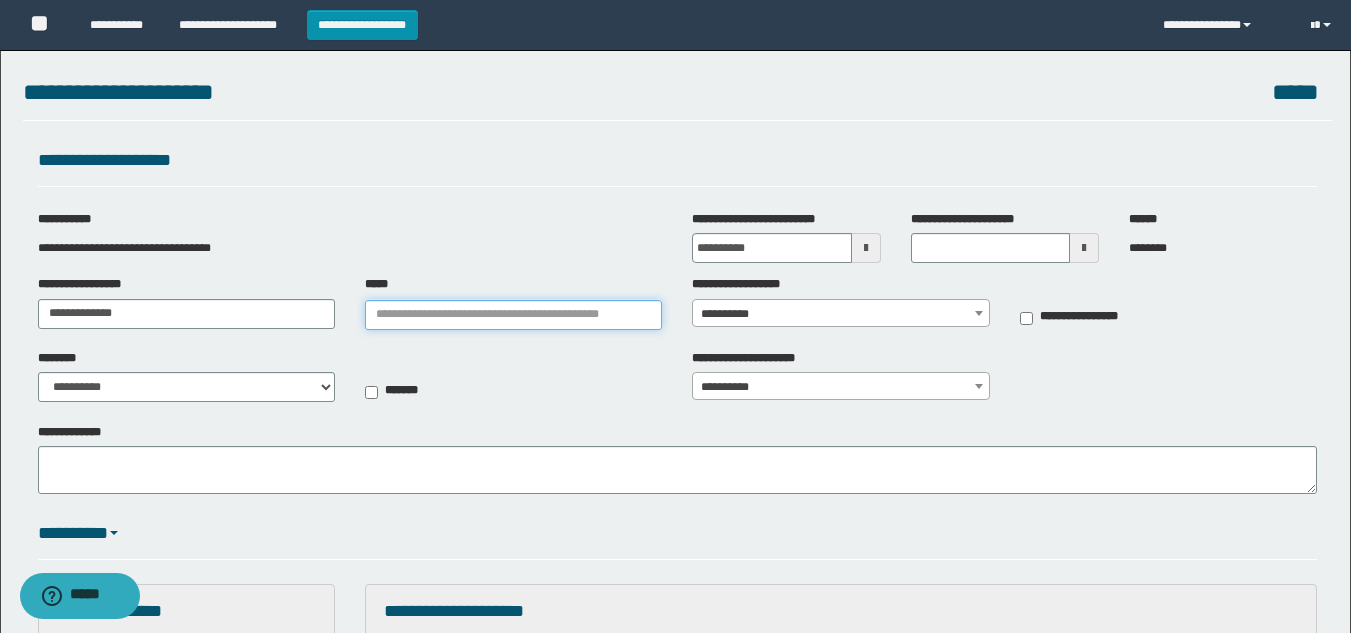 click on "*****" at bounding box center (513, 315) 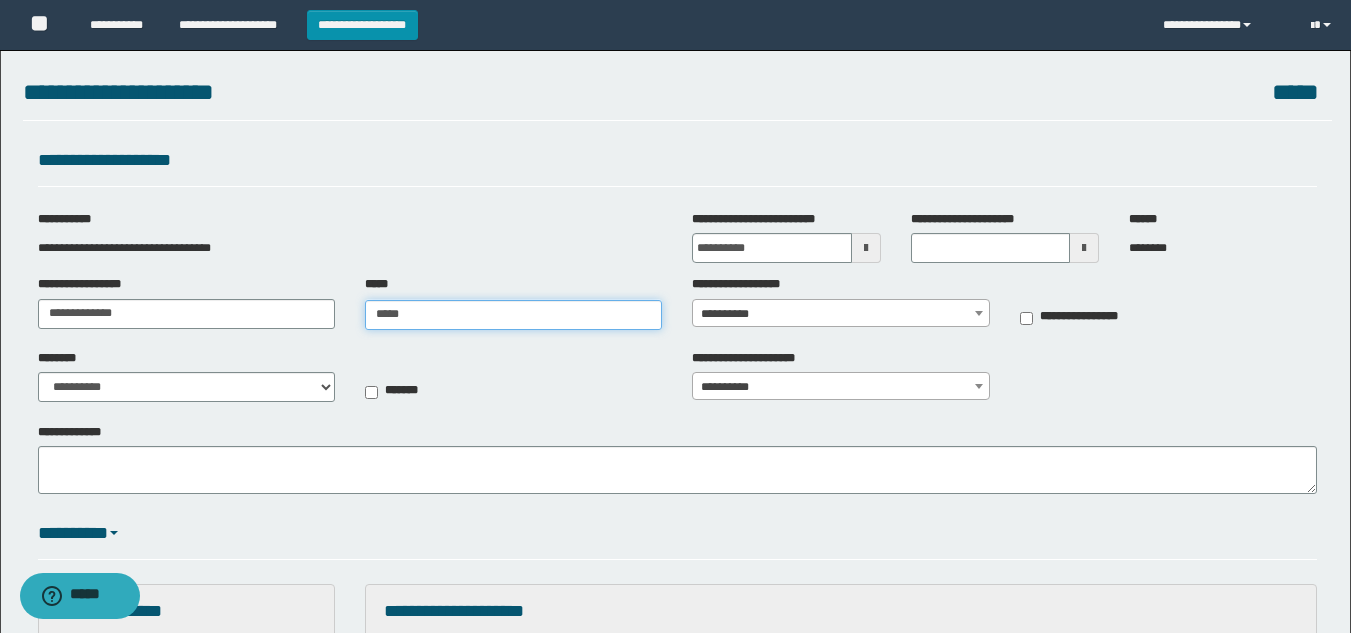 type on "******" 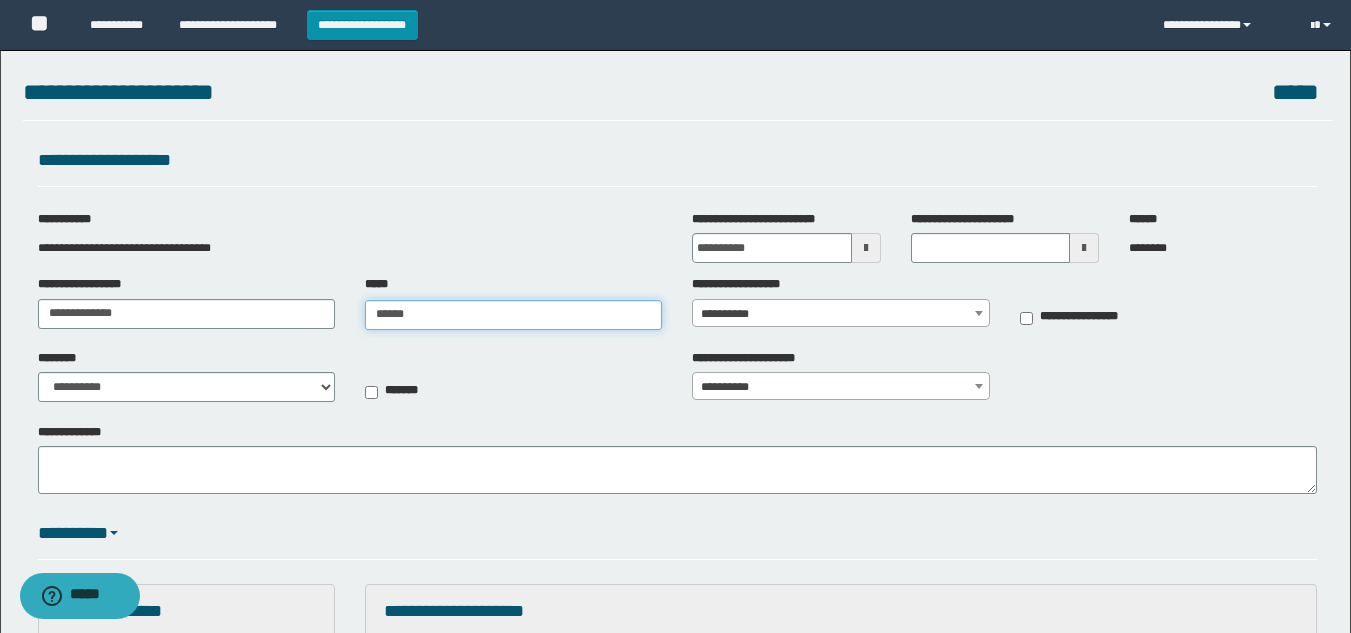 type on "******" 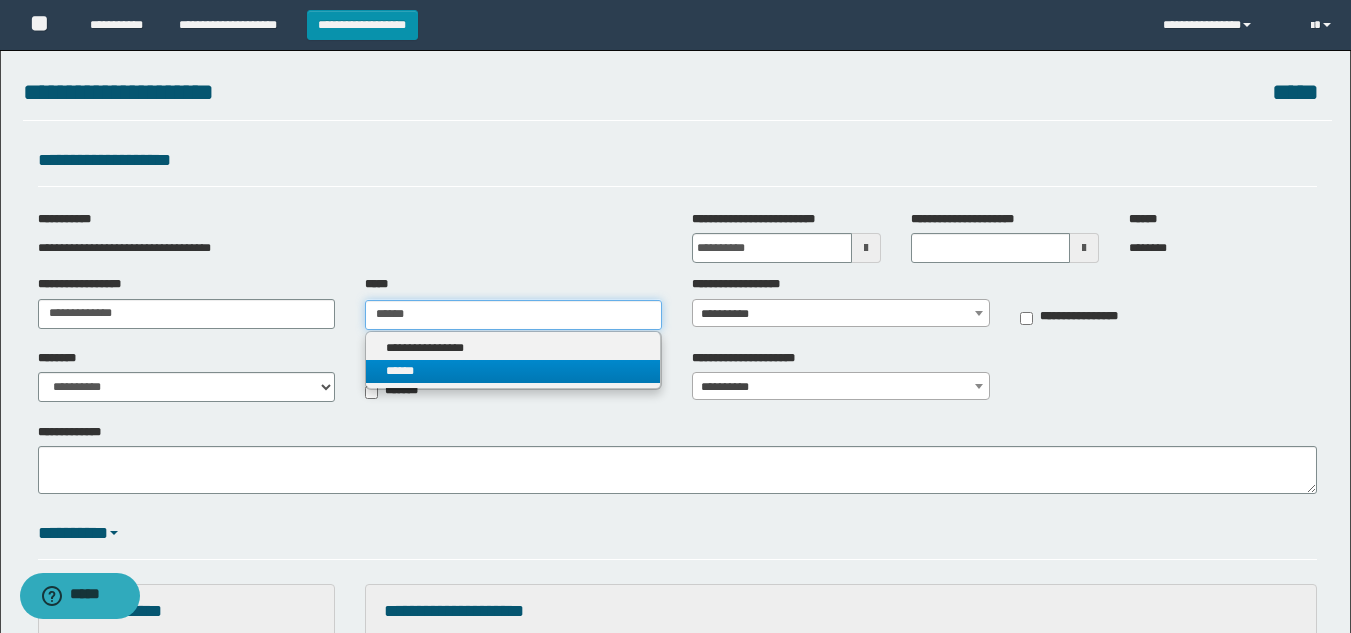 type on "******" 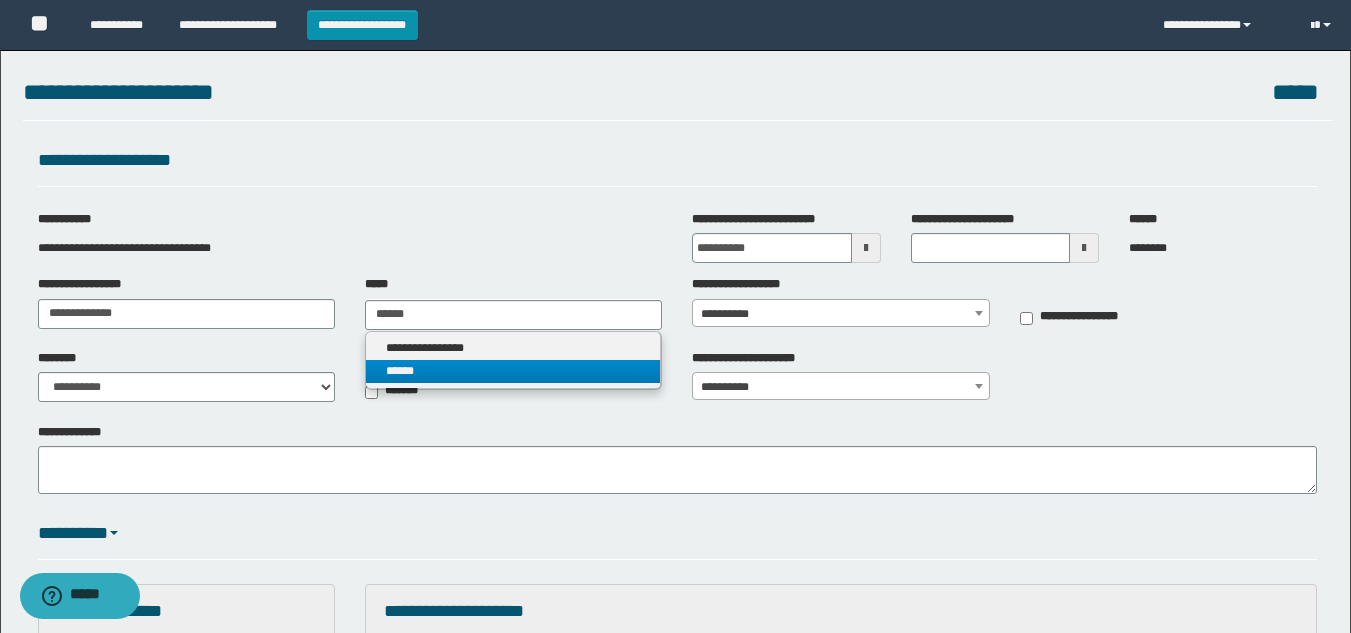 type 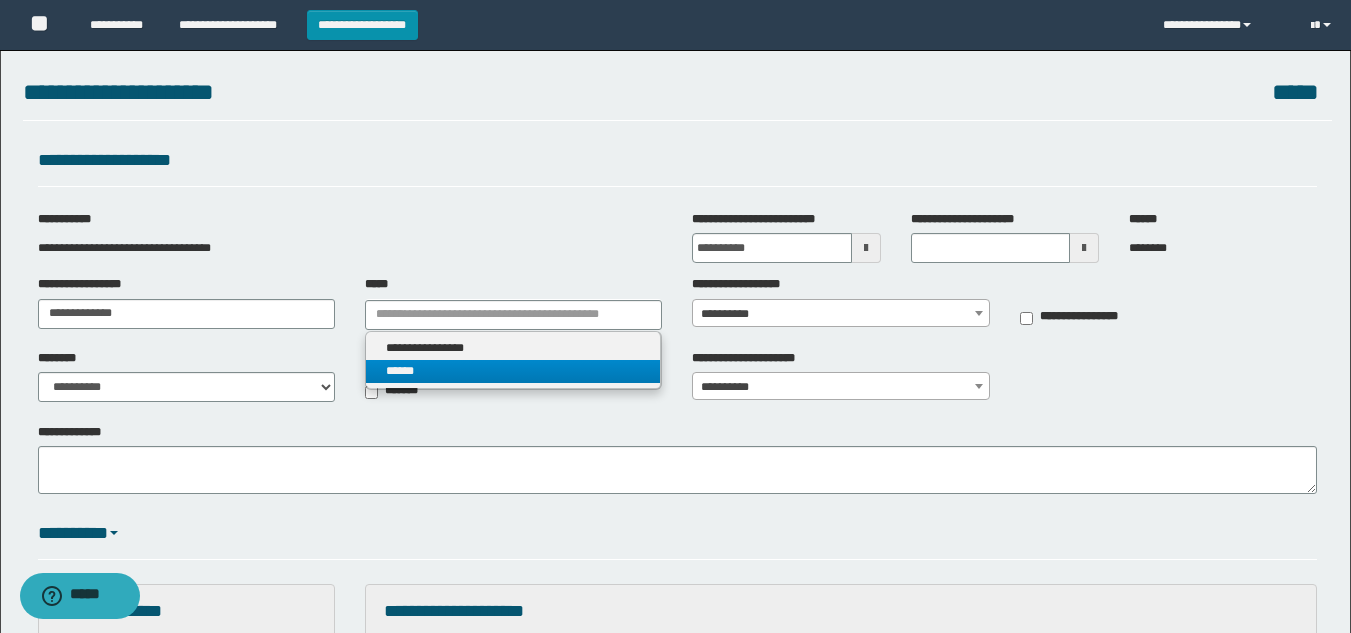 click on "******" at bounding box center (513, 371) 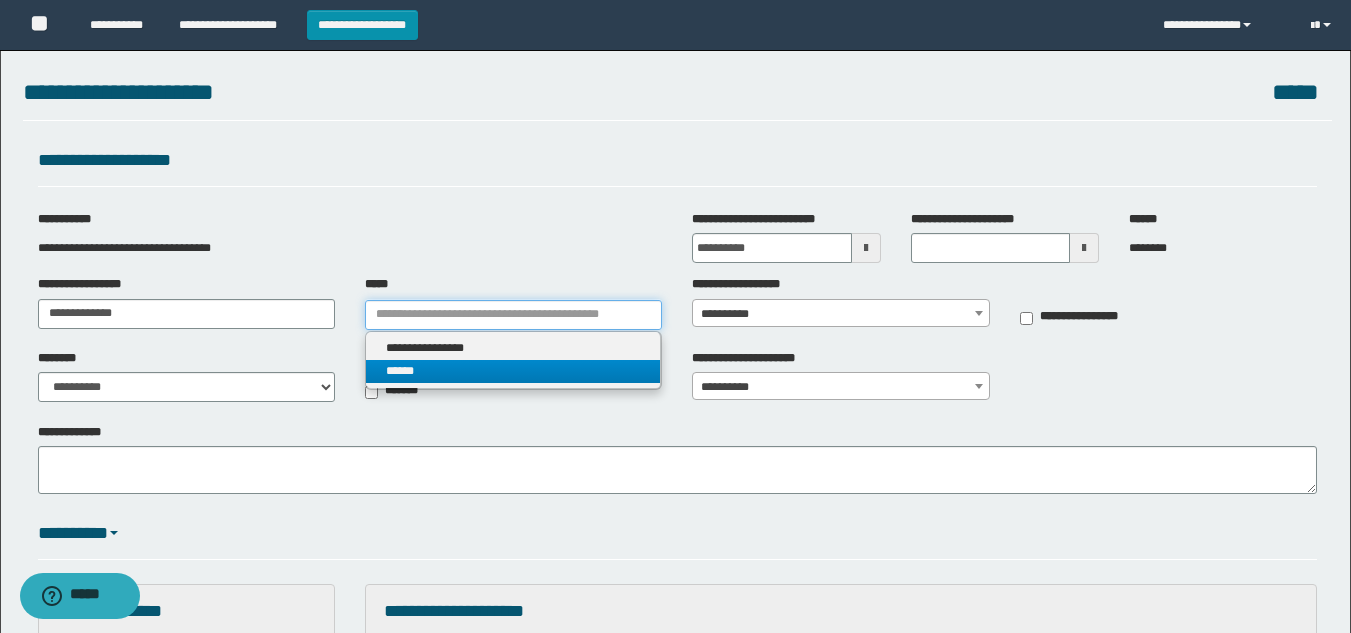 type 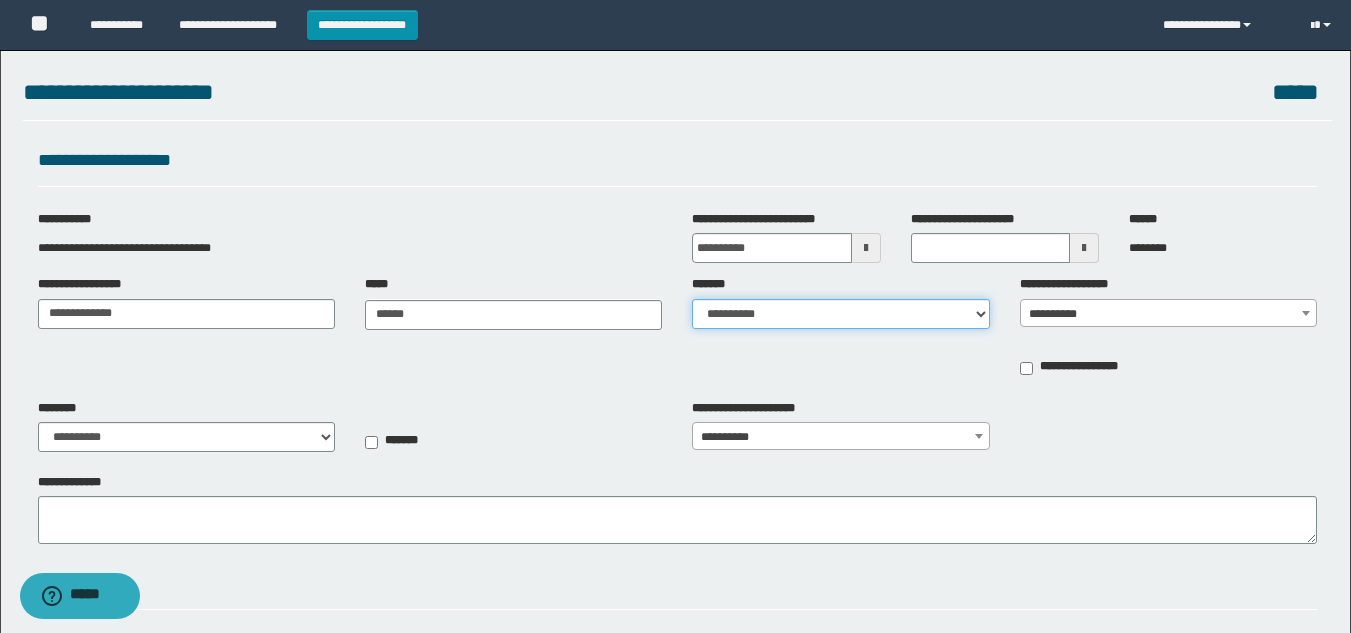click on "**********" at bounding box center [840, 314] 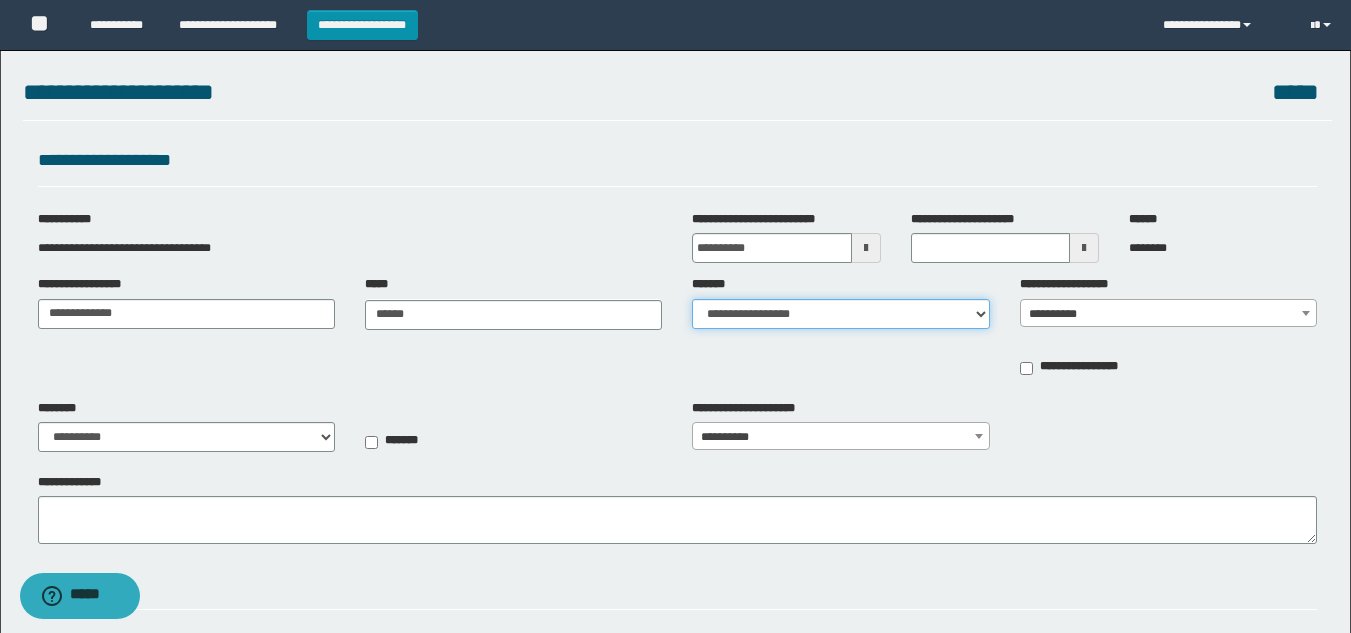 click on "**********" at bounding box center (840, 314) 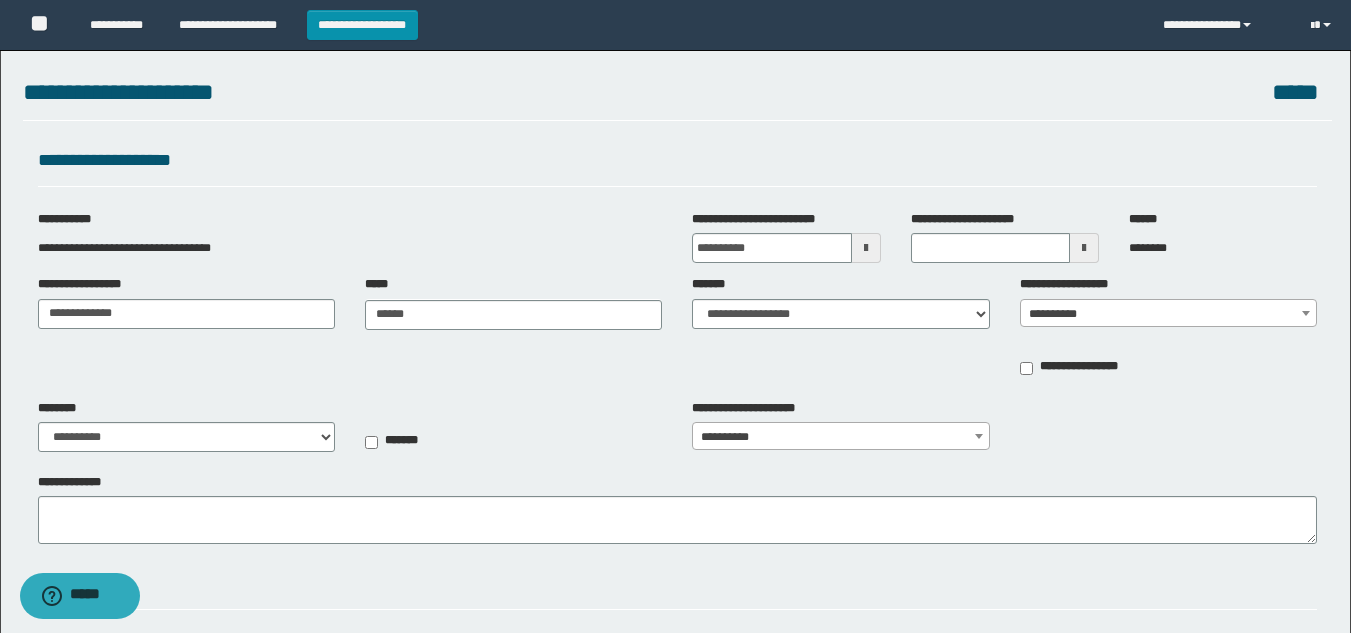 click on "**********" at bounding box center [1168, 314] 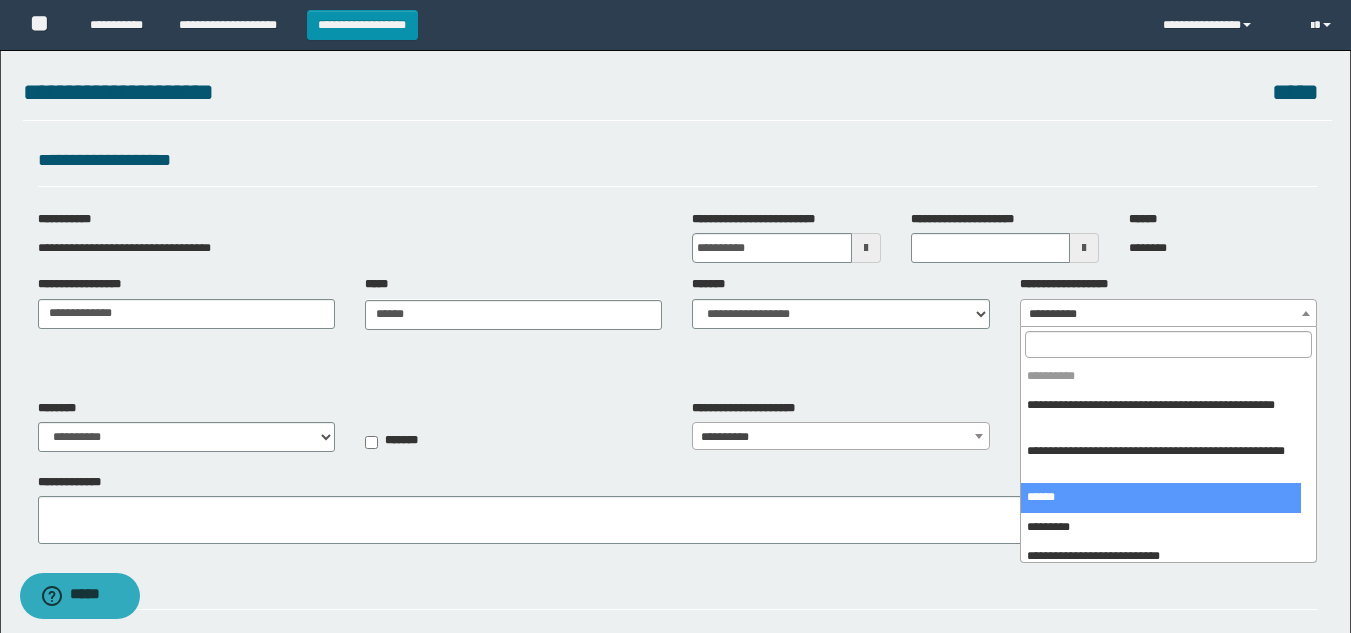 select on "***" 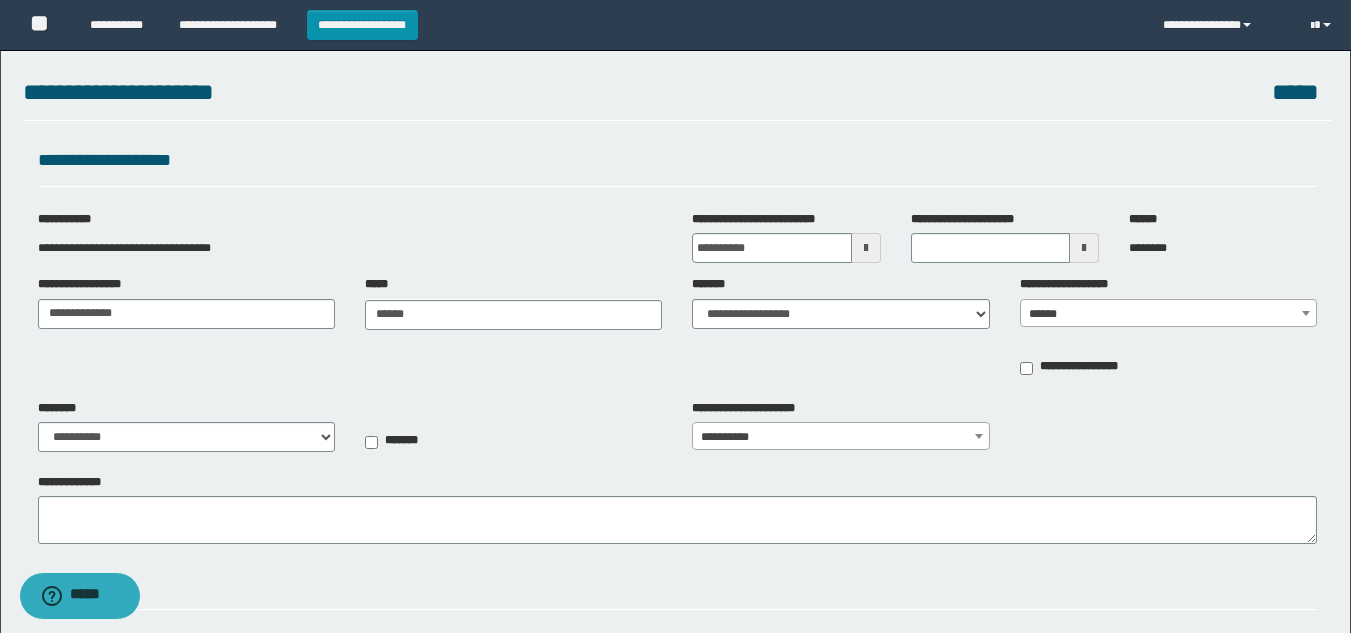 type on "**********" 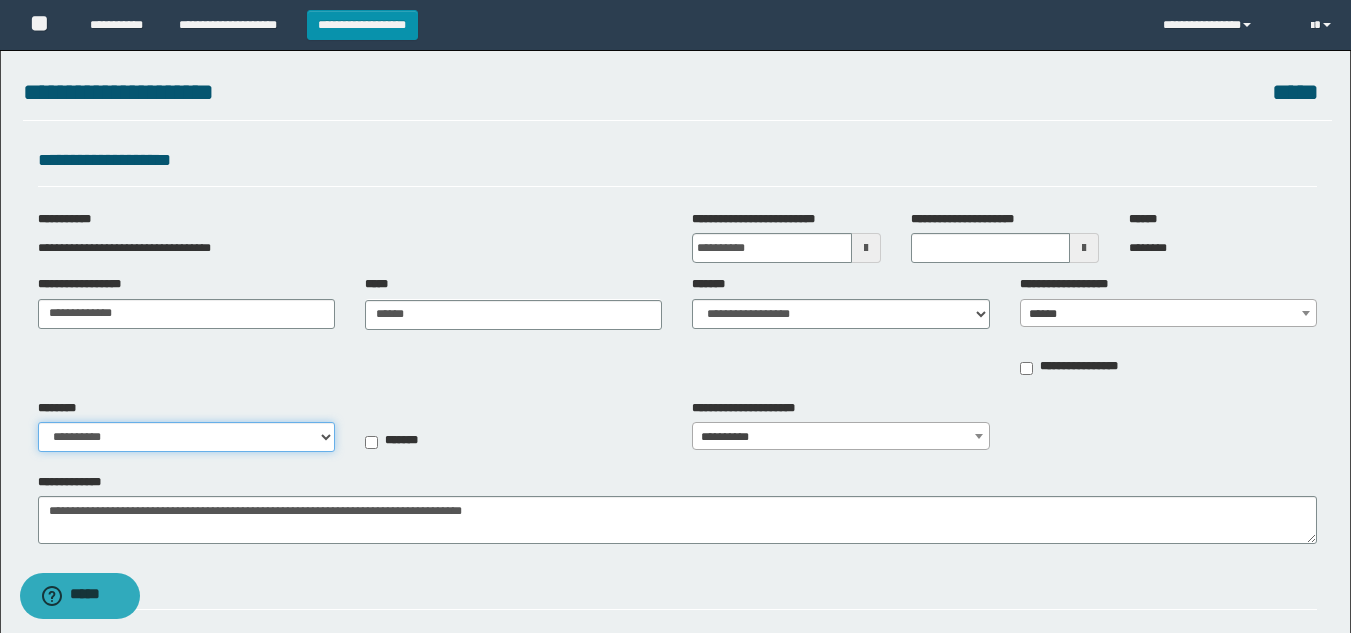 click on "**********" at bounding box center (186, 437) 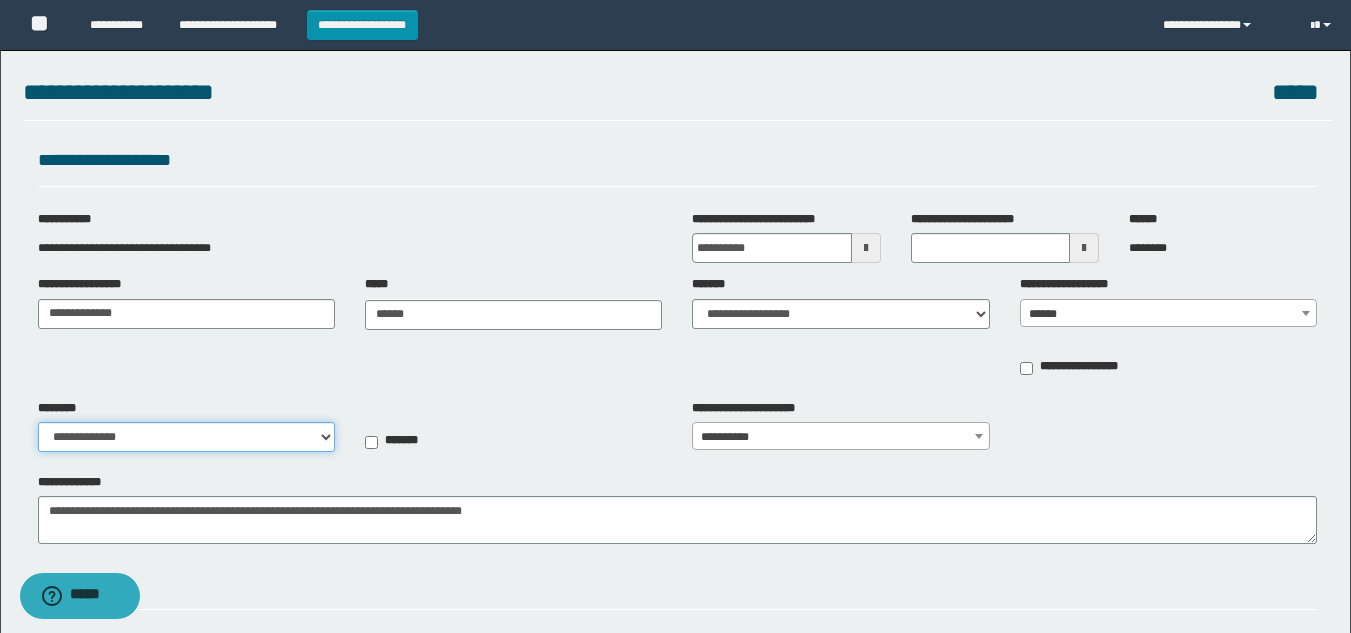 click on "**********" at bounding box center (186, 437) 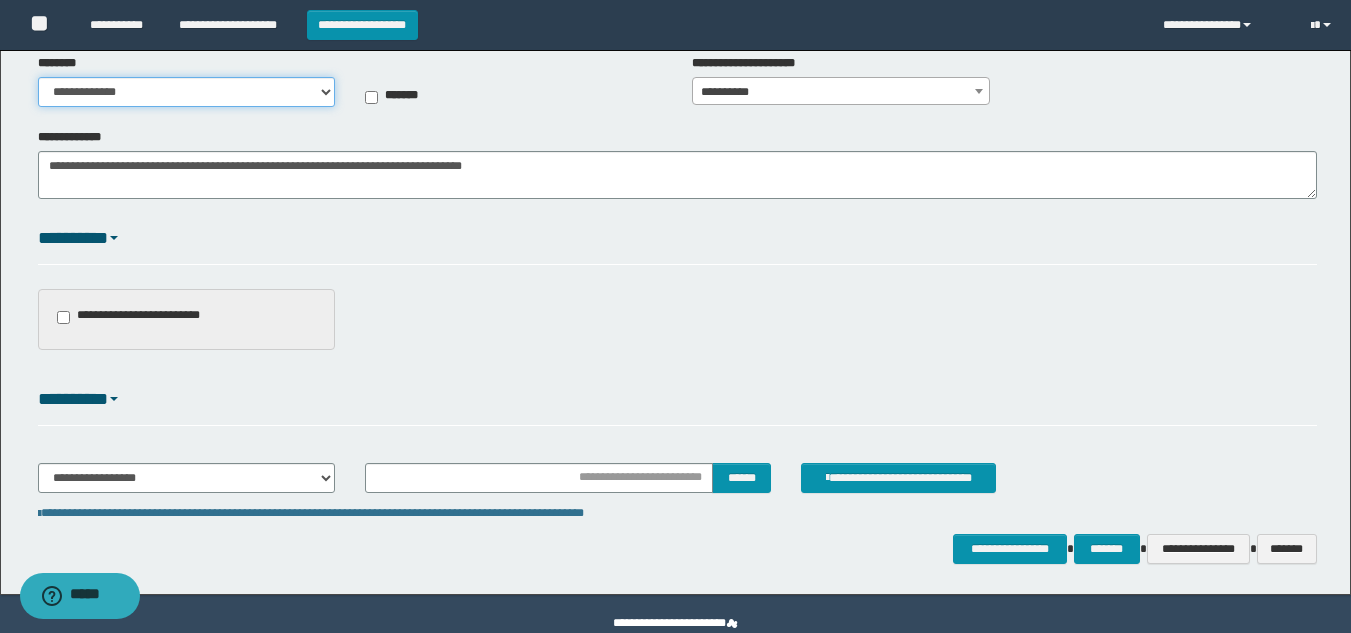 scroll, scrollTop: 381, scrollLeft: 0, axis: vertical 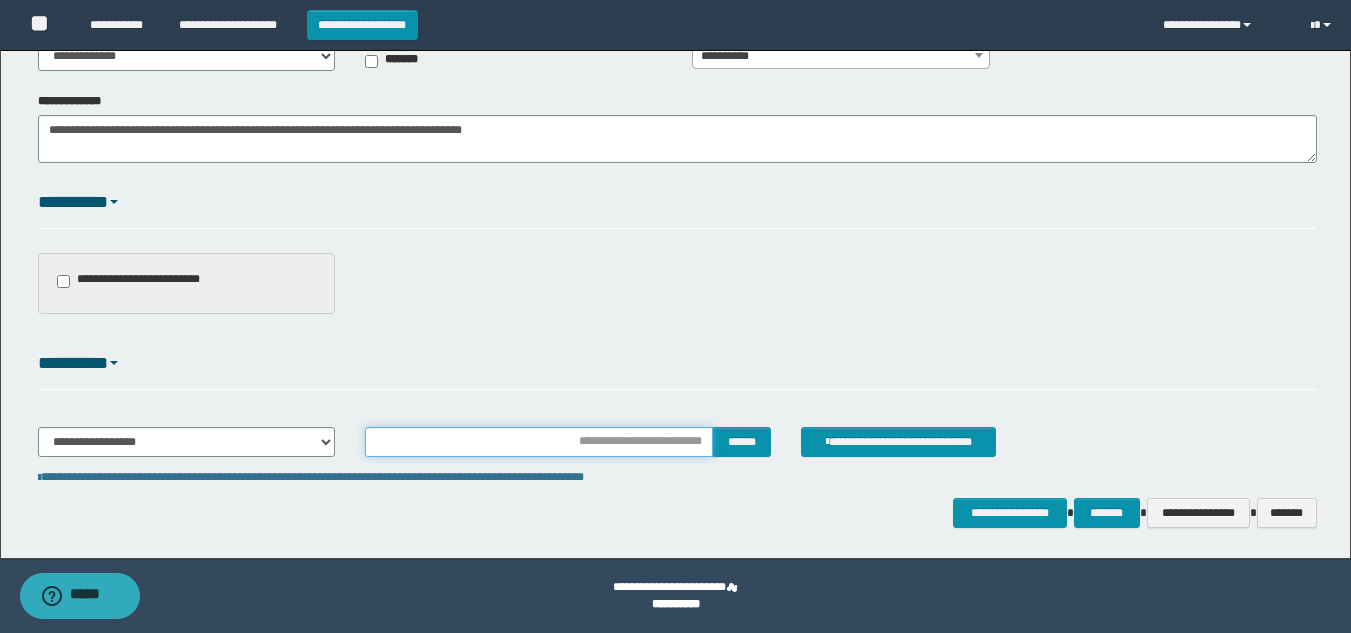 click at bounding box center (539, 442) 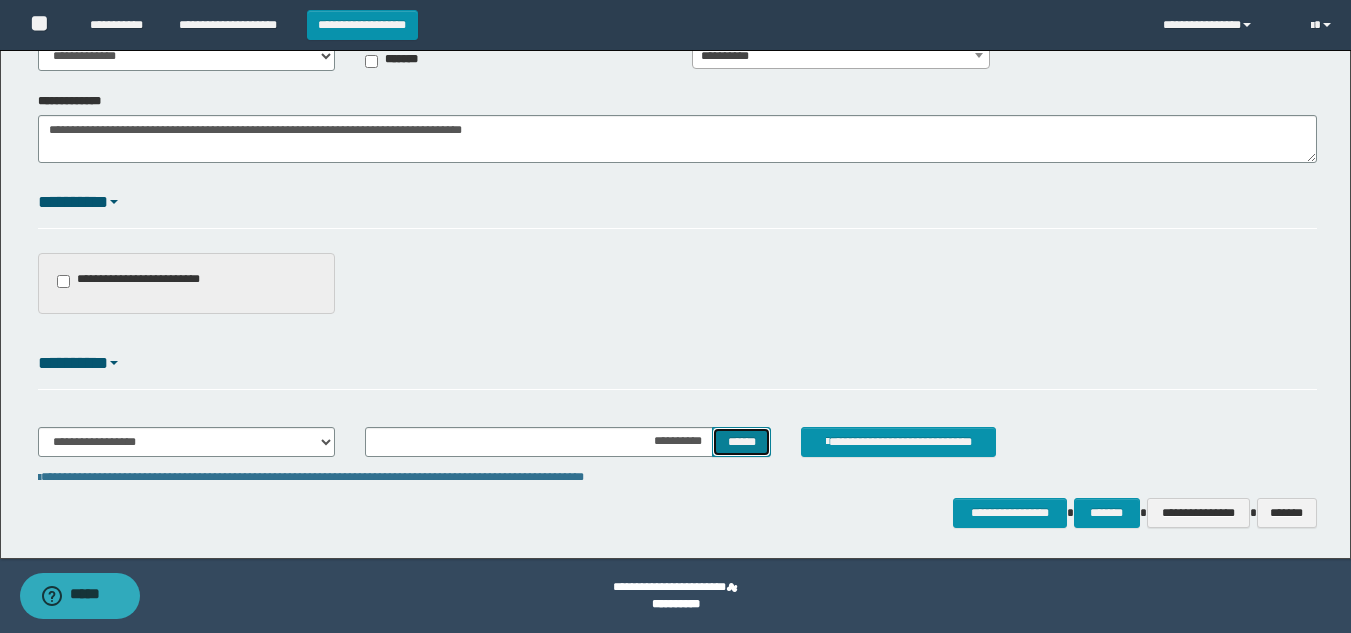 click on "******" at bounding box center (741, 442) 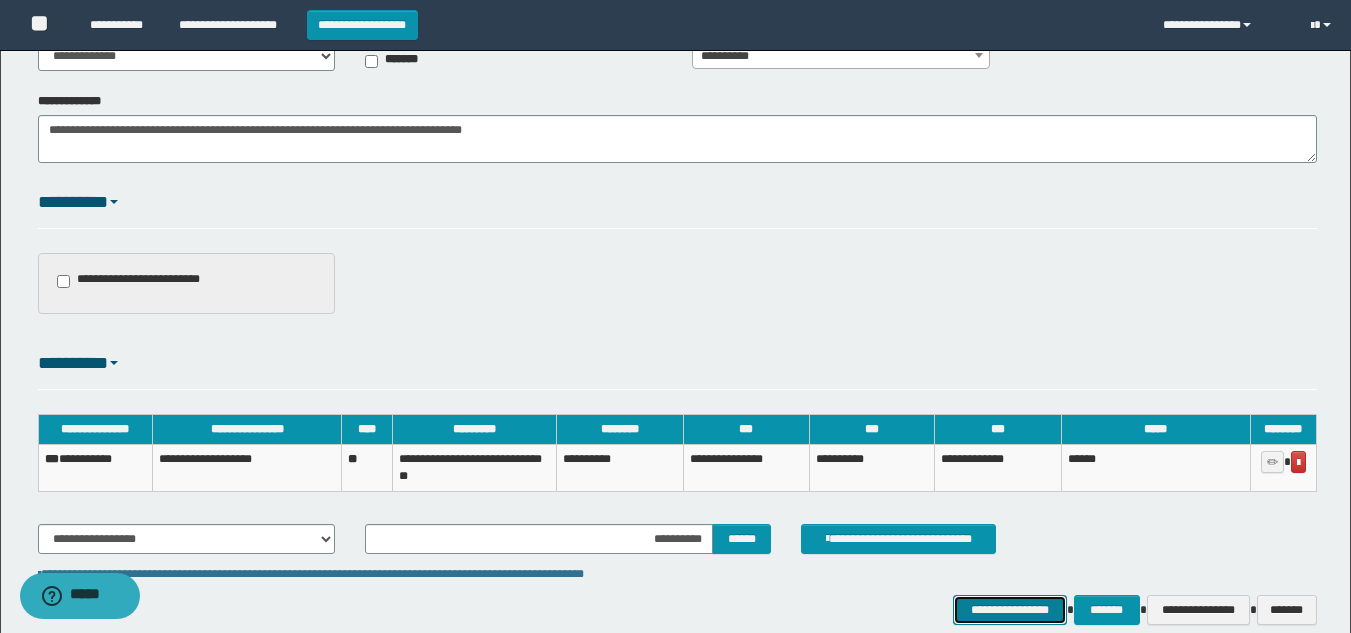 click on "**********" at bounding box center (1009, 610) 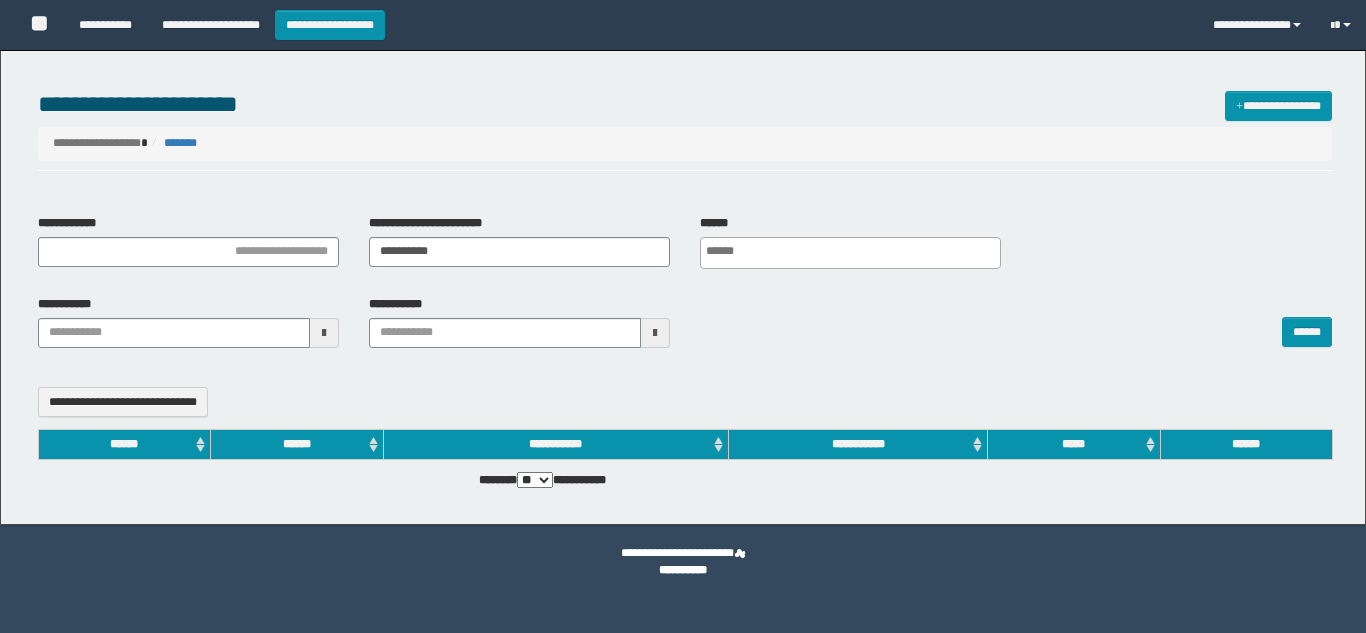 select 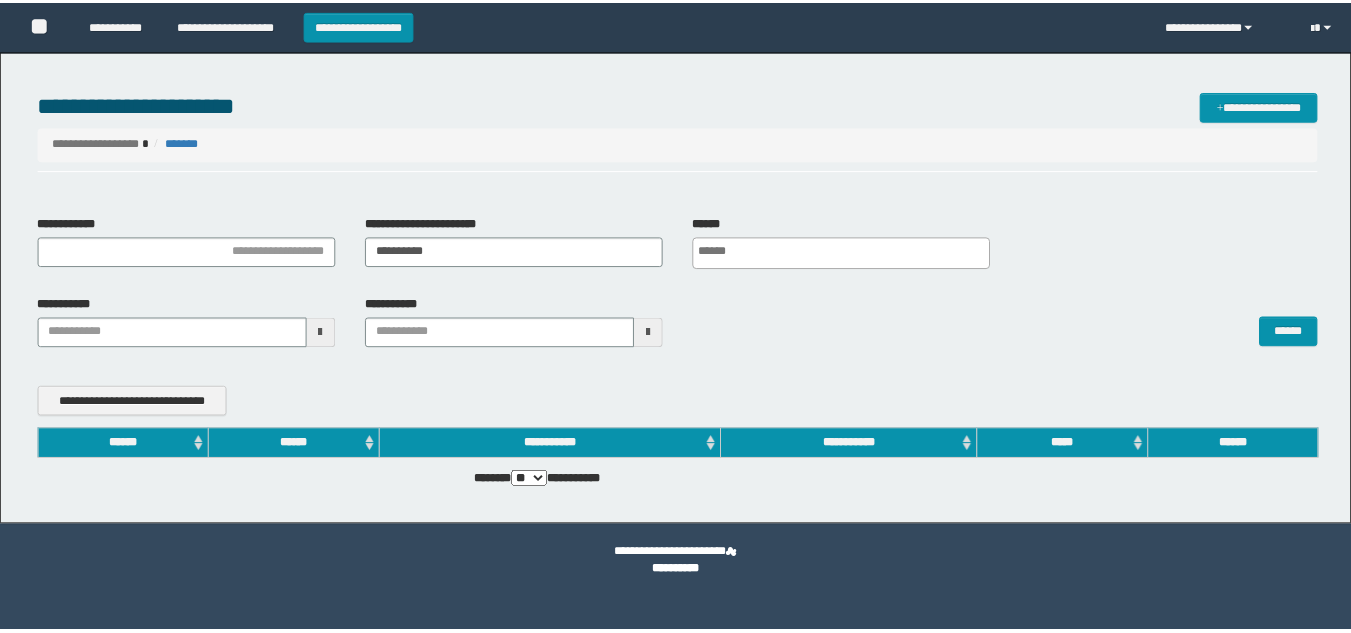 scroll, scrollTop: 0, scrollLeft: 0, axis: both 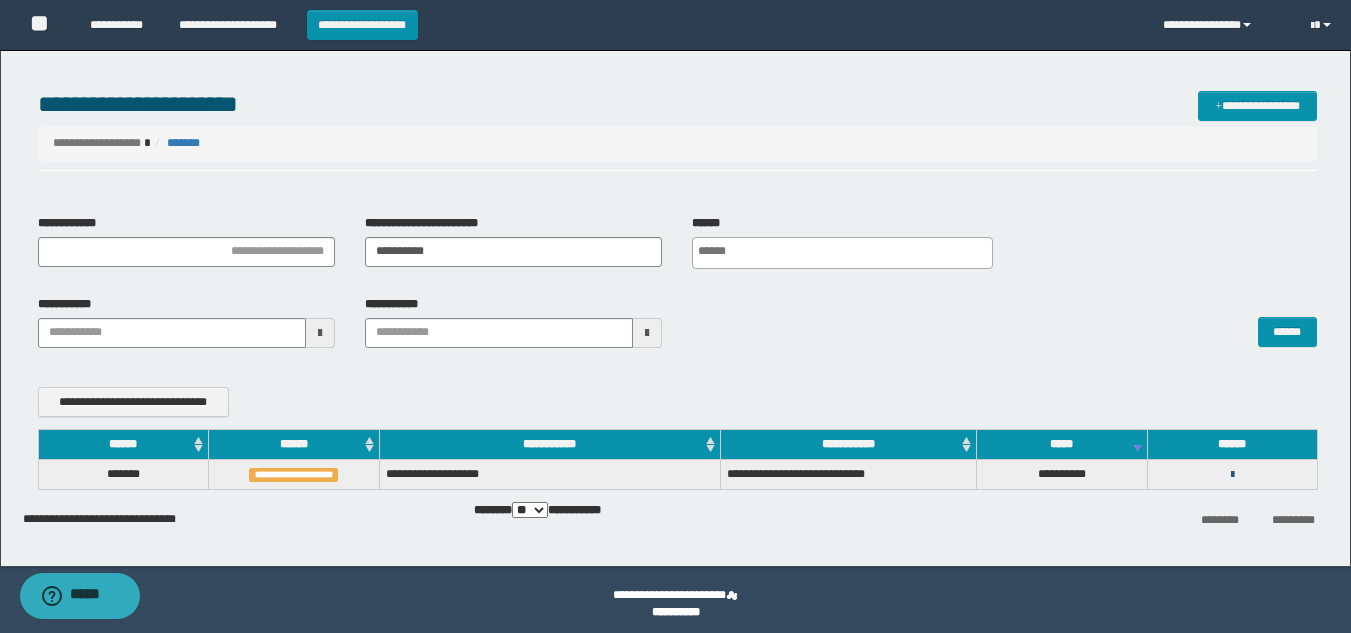 click at bounding box center (1232, 475) 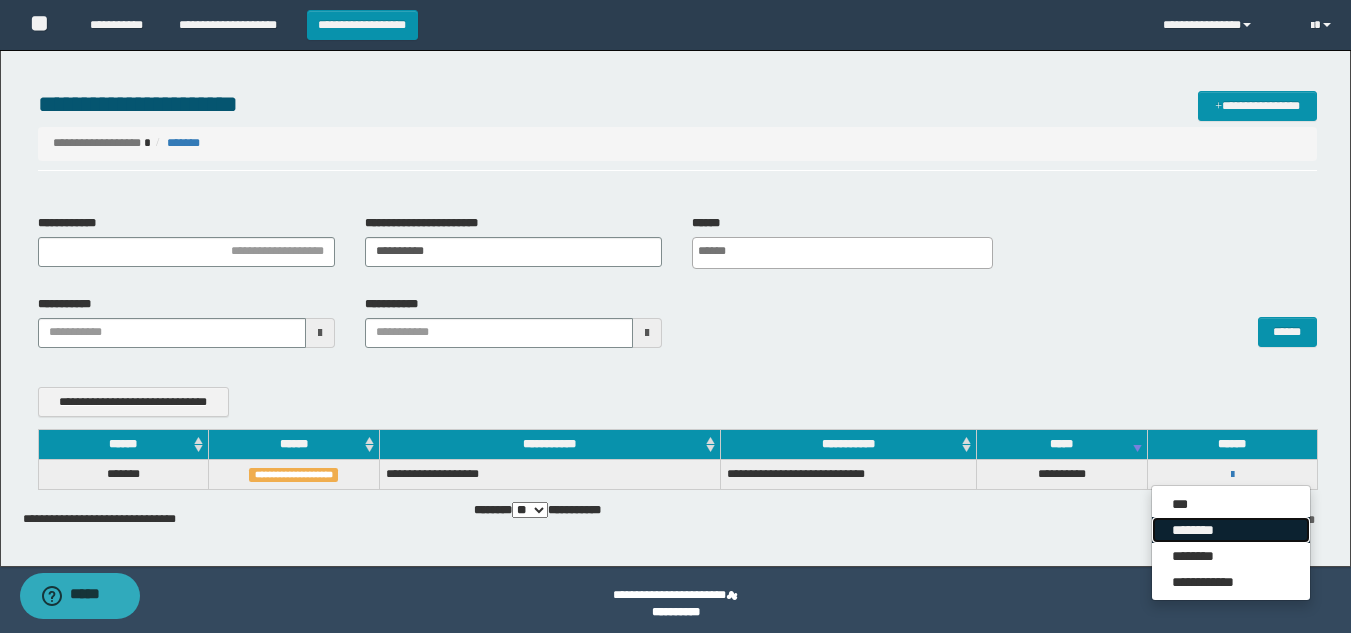 click on "********" at bounding box center [1231, 530] 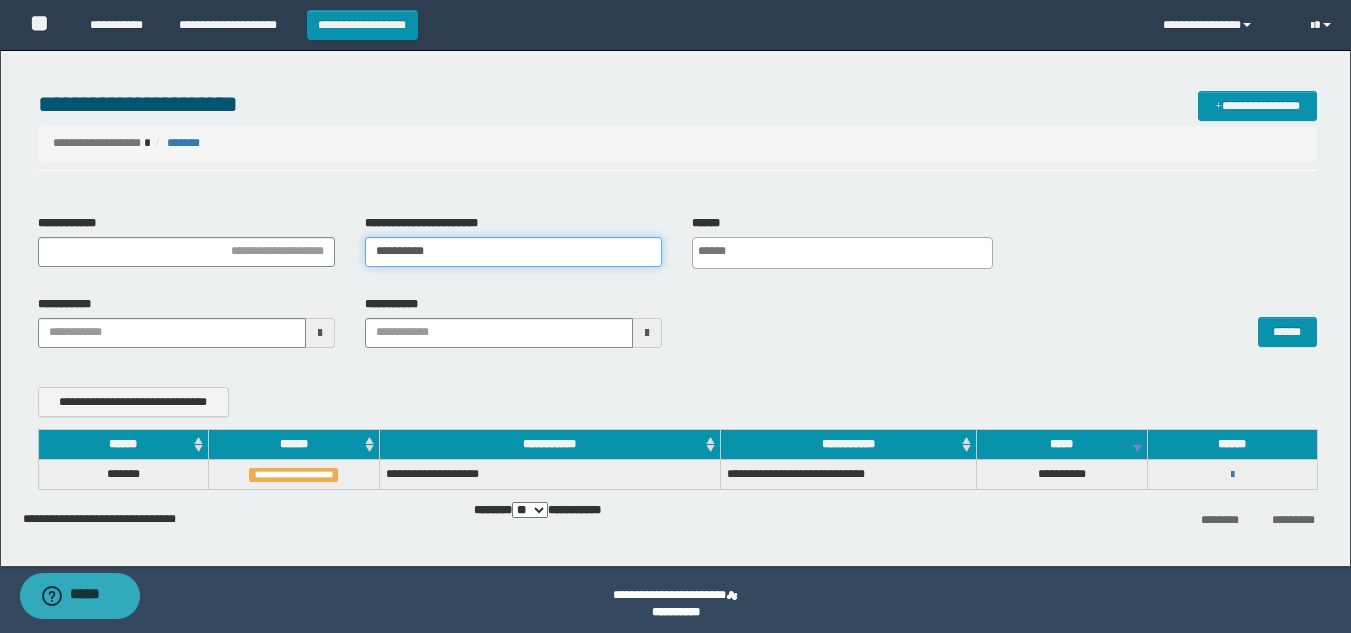 drag, startPoint x: 515, startPoint y: 254, endPoint x: 0, endPoint y: 236, distance: 515.31445 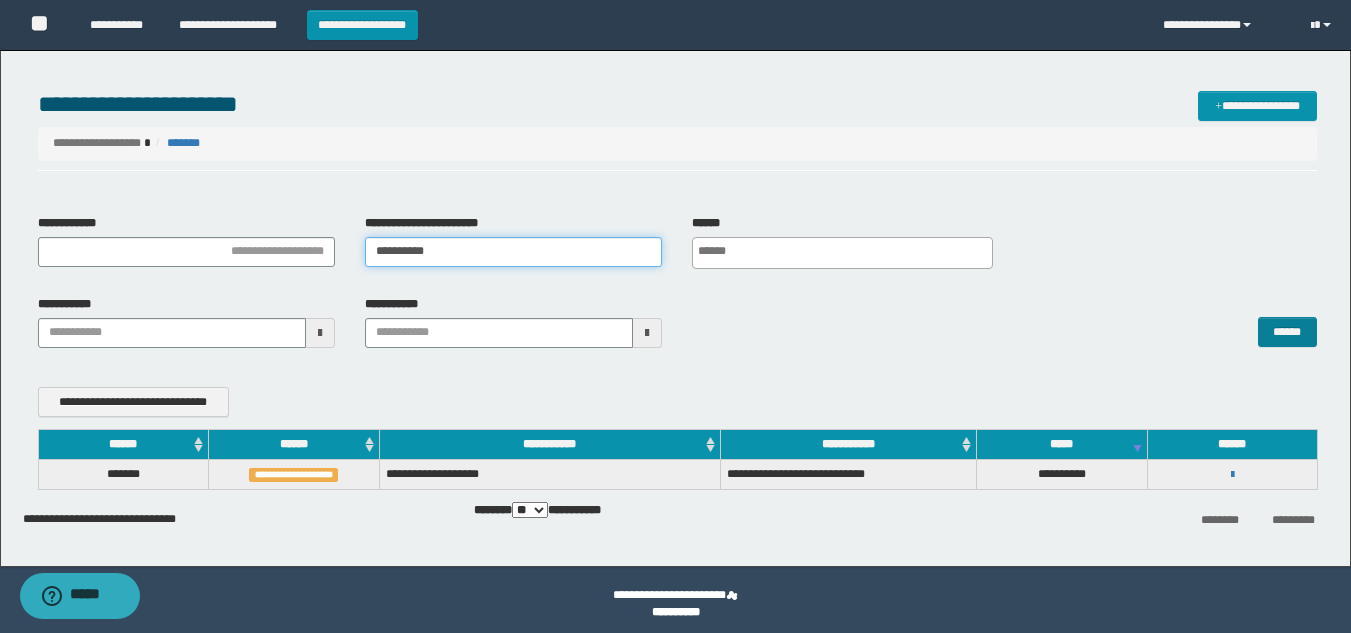 type on "**********" 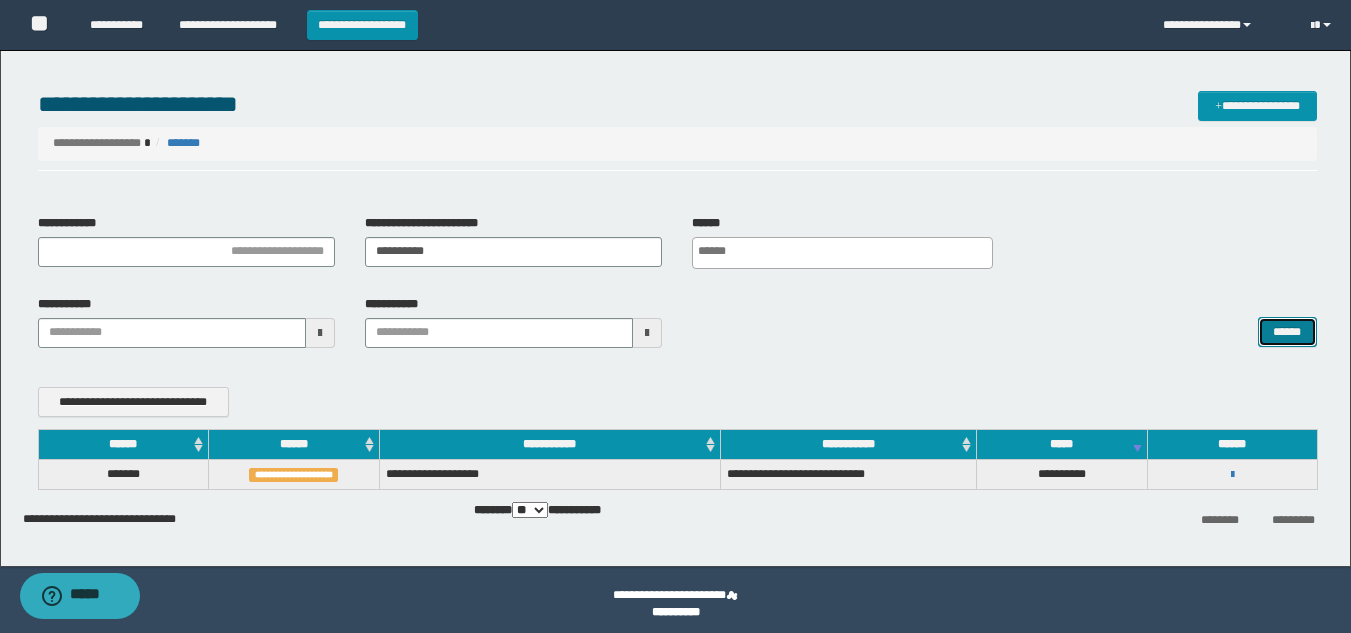 click on "******" at bounding box center (1287, 332) 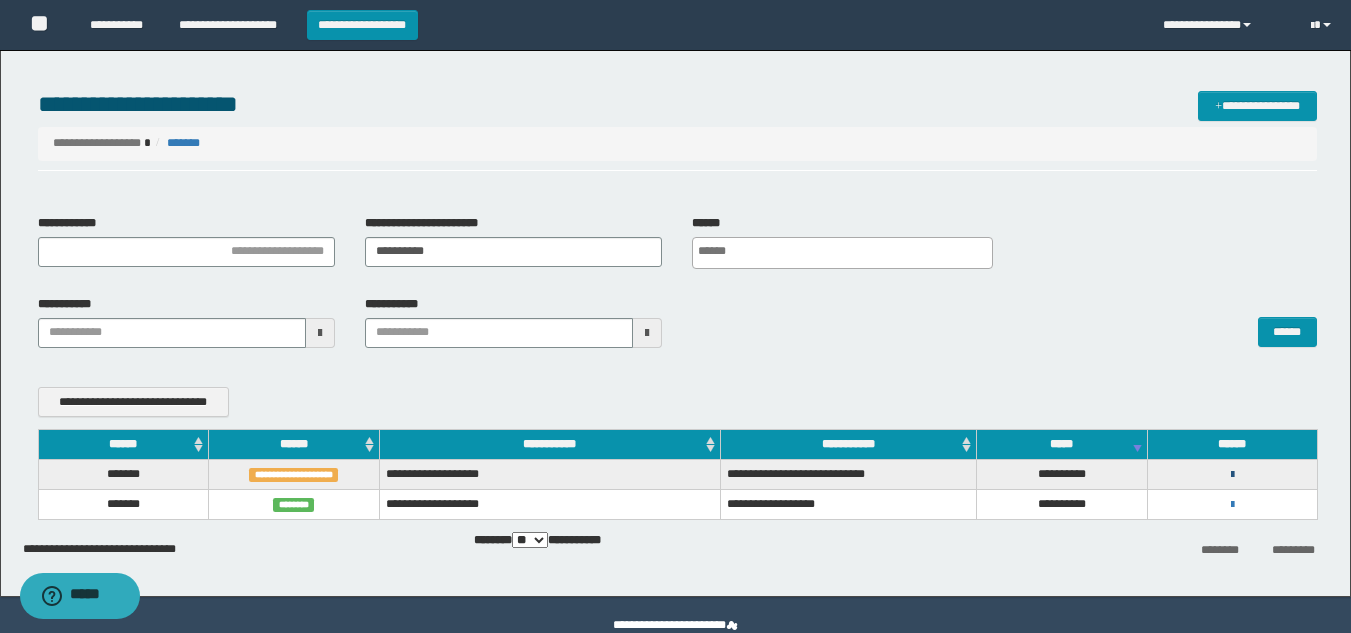 click at bounding box center (1232, 475) 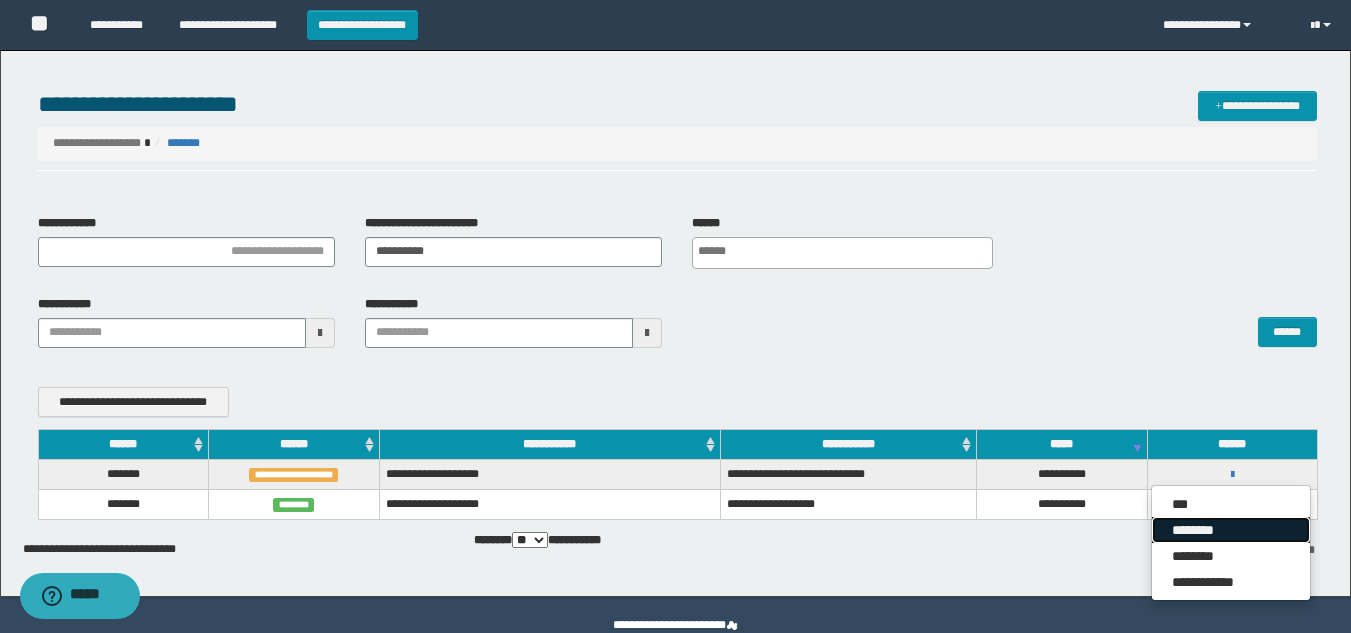 click on "********" at bounding box center [1231, 530] 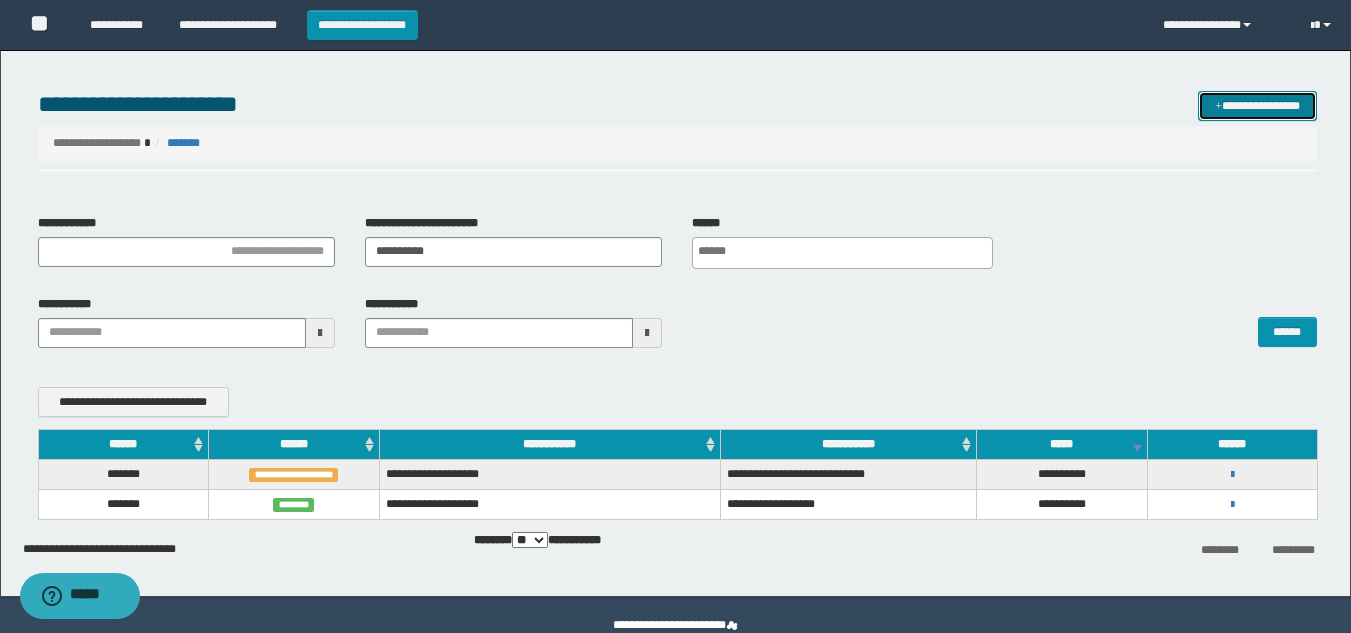 click on "**********" at bounding box center [1257, 106] 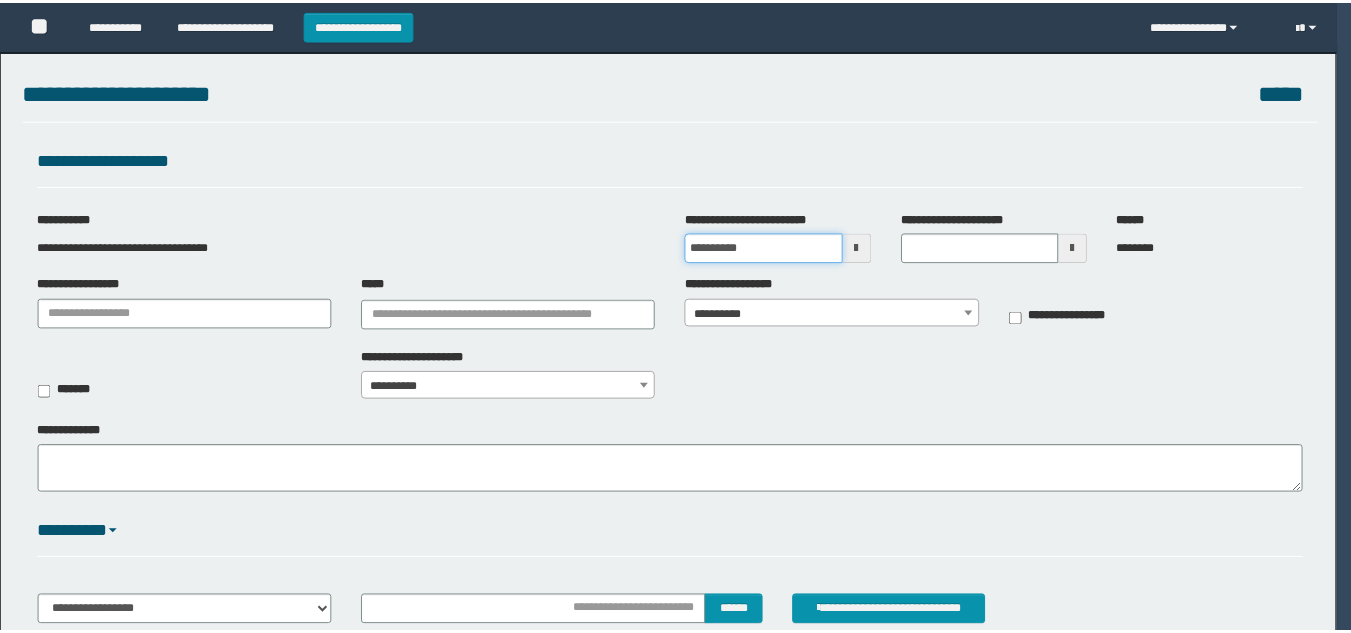 scroll, scrollTop: 0, scrollLeft: 0, axis: both 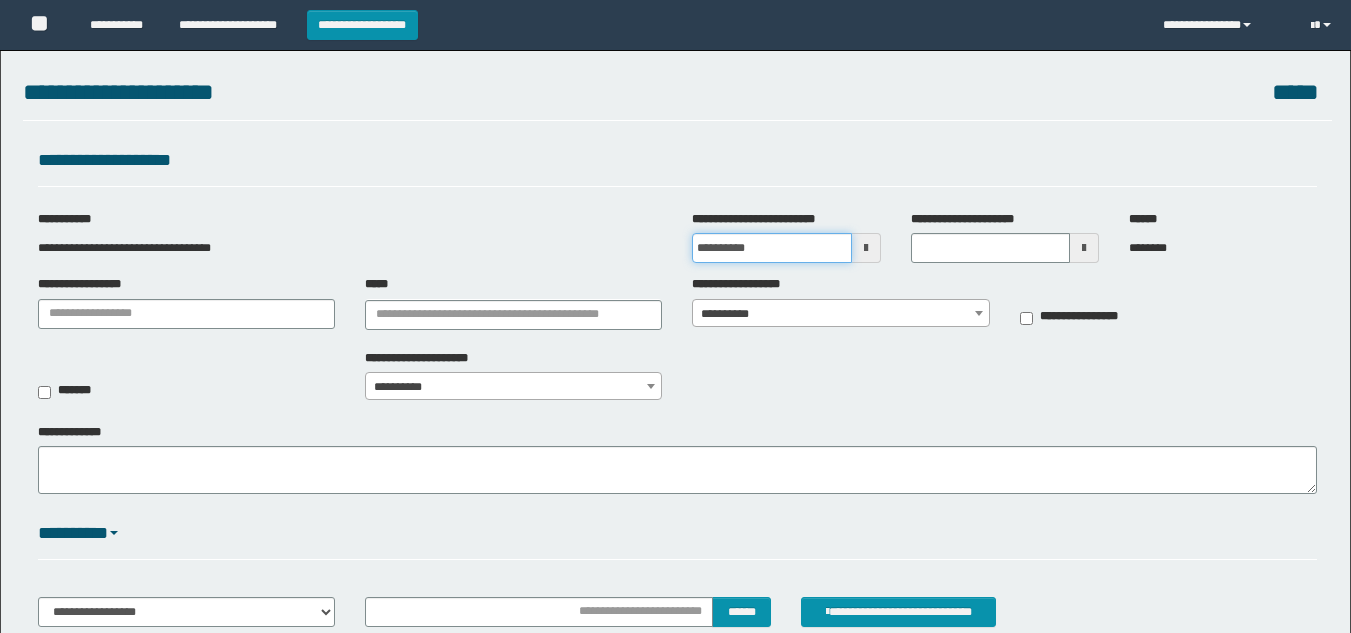 click on "**********" at bounding box center [771, 248] 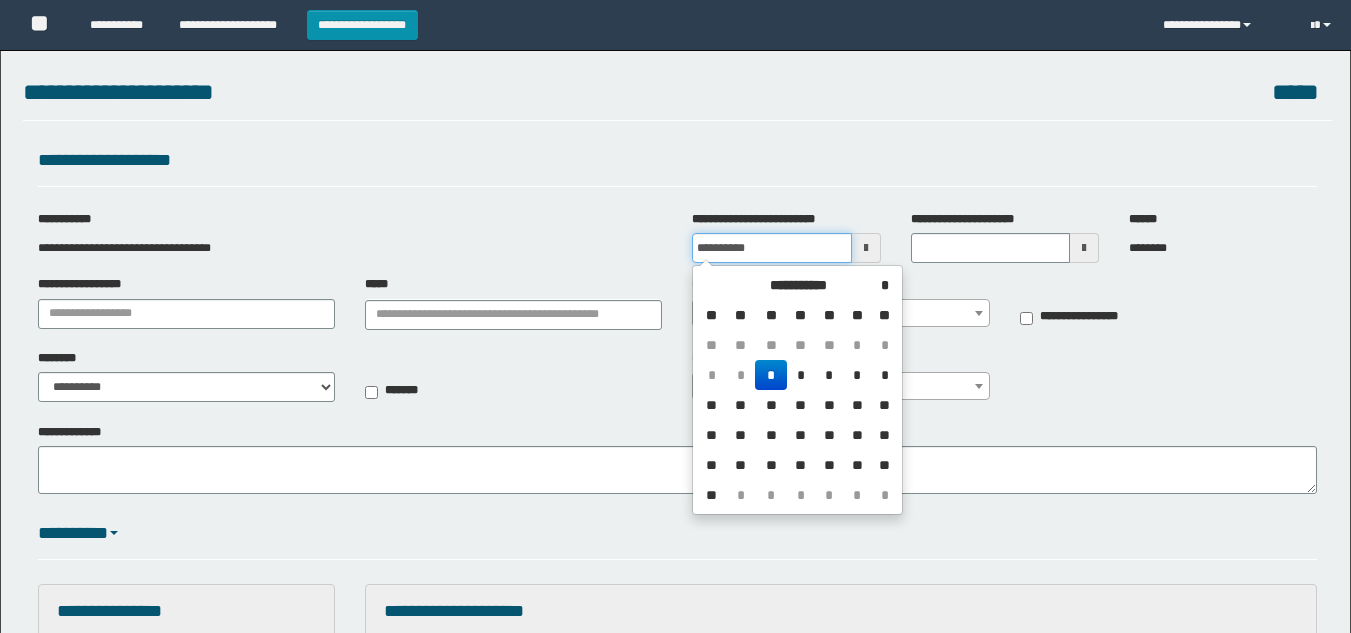 scroll, scrollTop: 0, scrollLeft: 0, axis: both 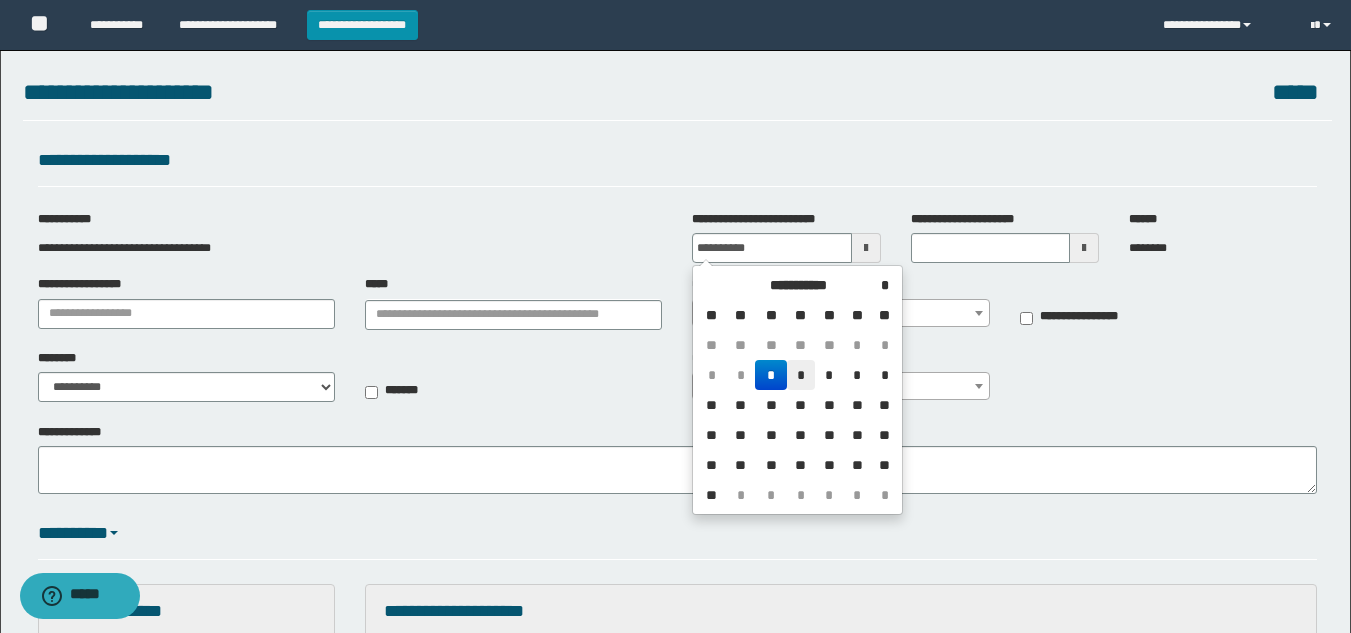 click on "*" at bounding box center [801, 375] 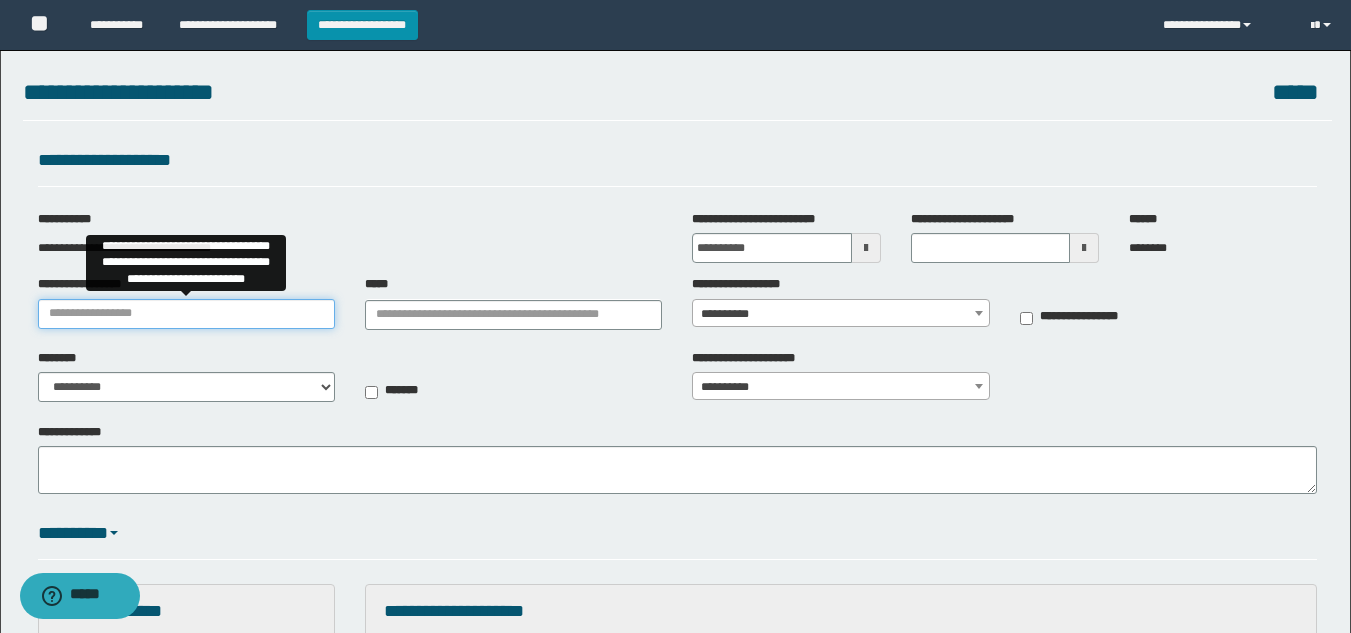 click on "**********" at bounding box center [186, 314] 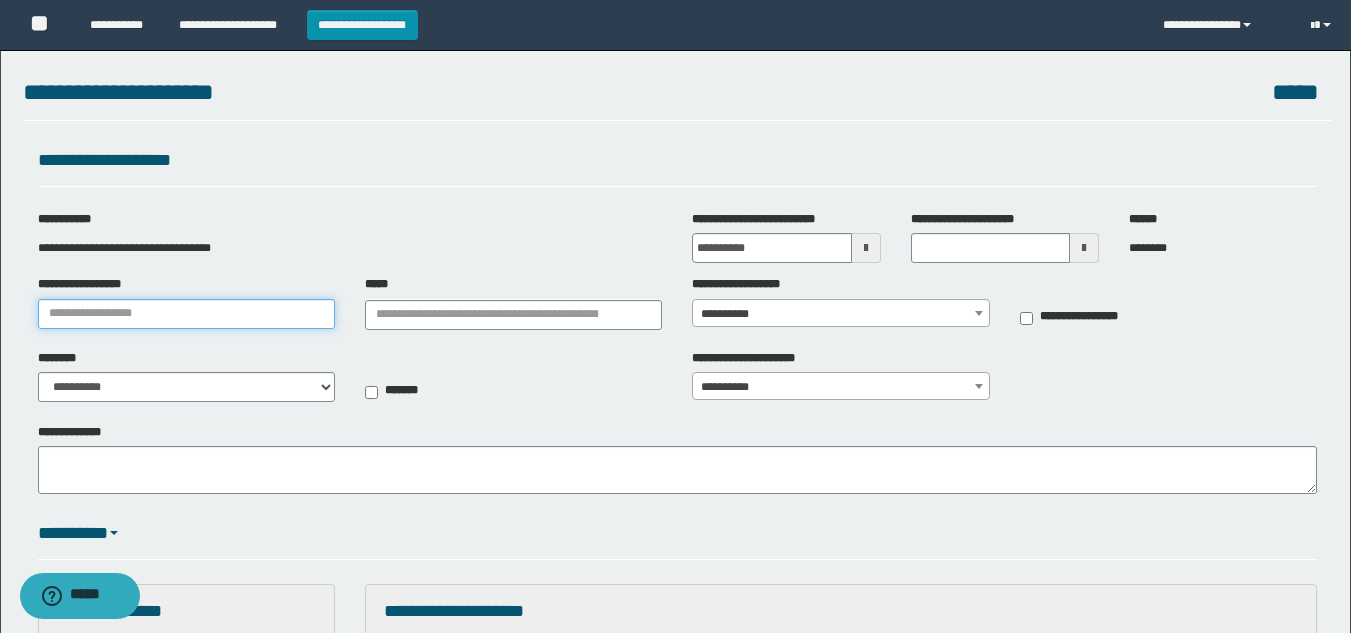 type on "**********" 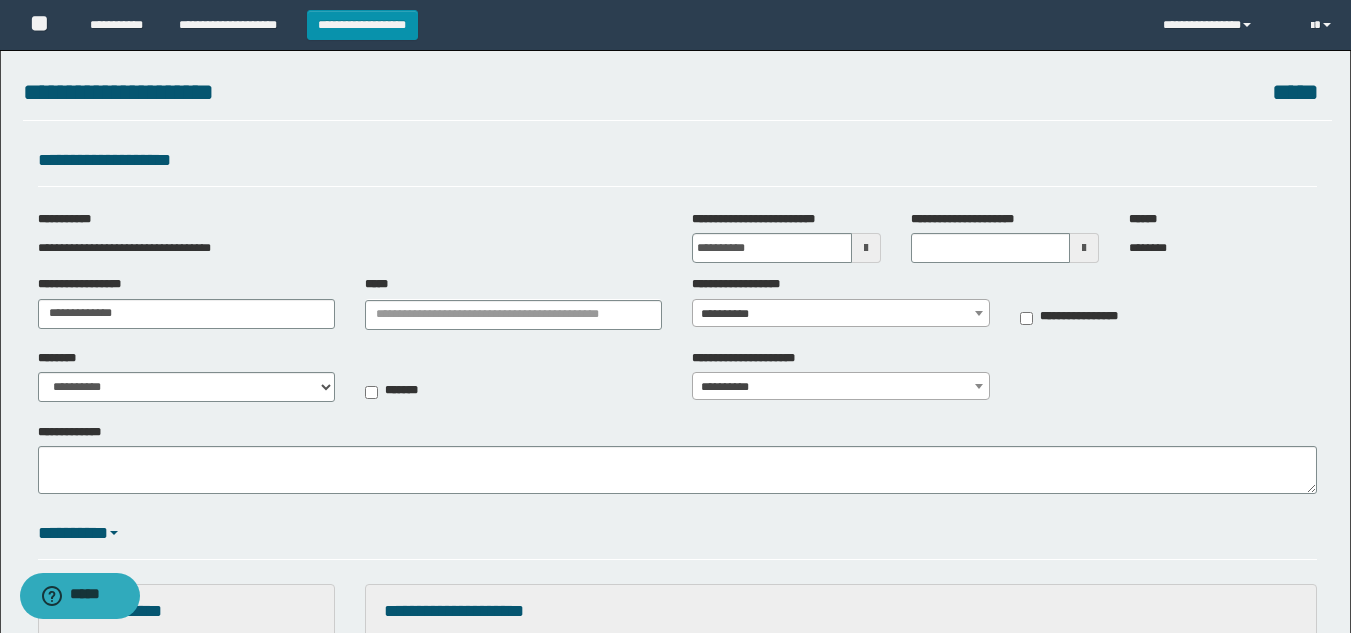 click on "*****" at bounding box center (513, 302) 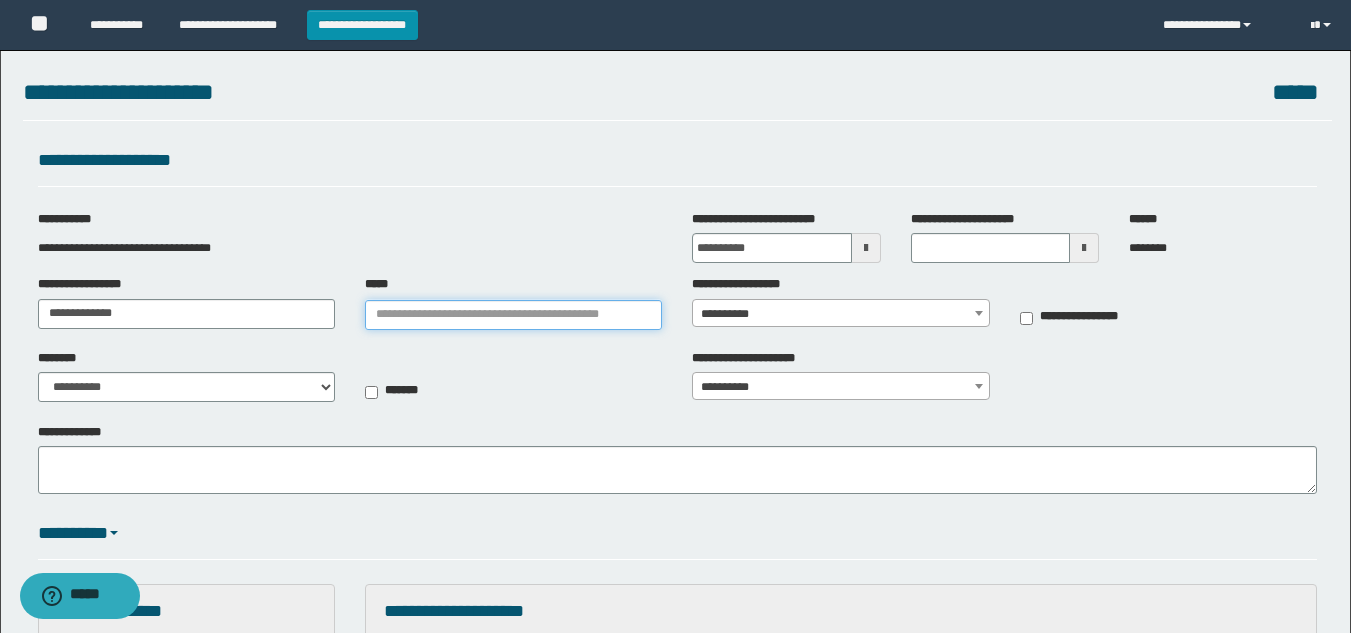 click on "*****" at bounding box center (513, 315) 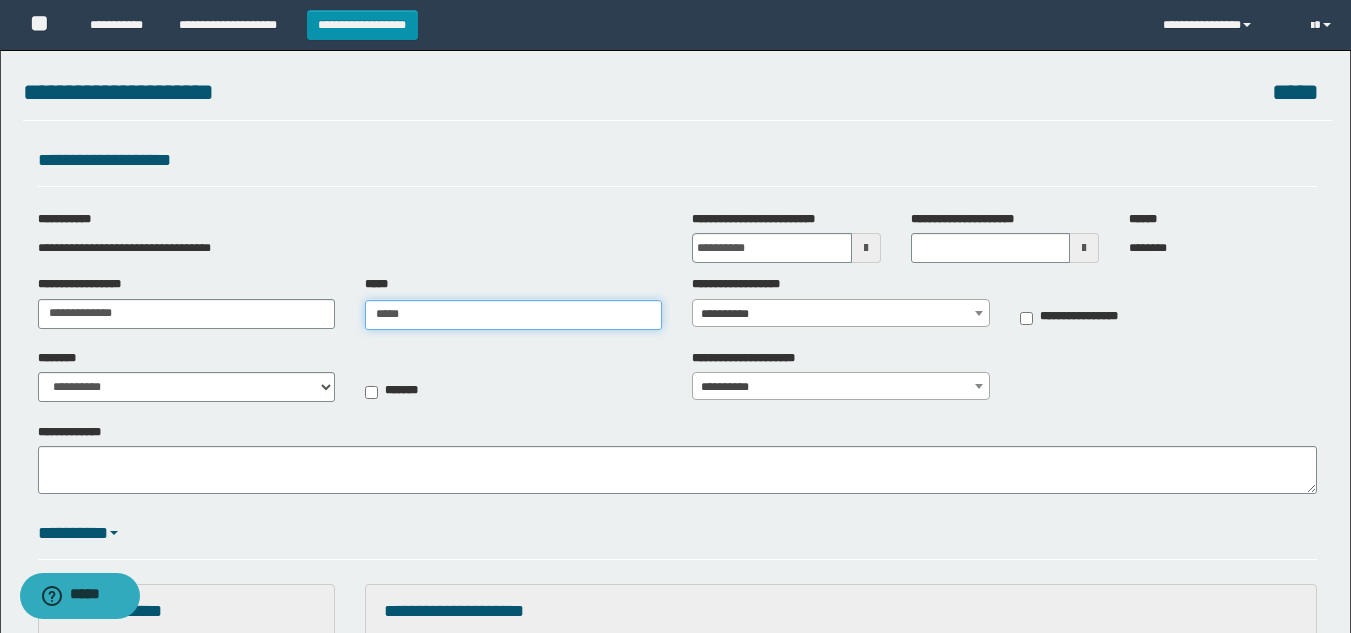 type on "******" 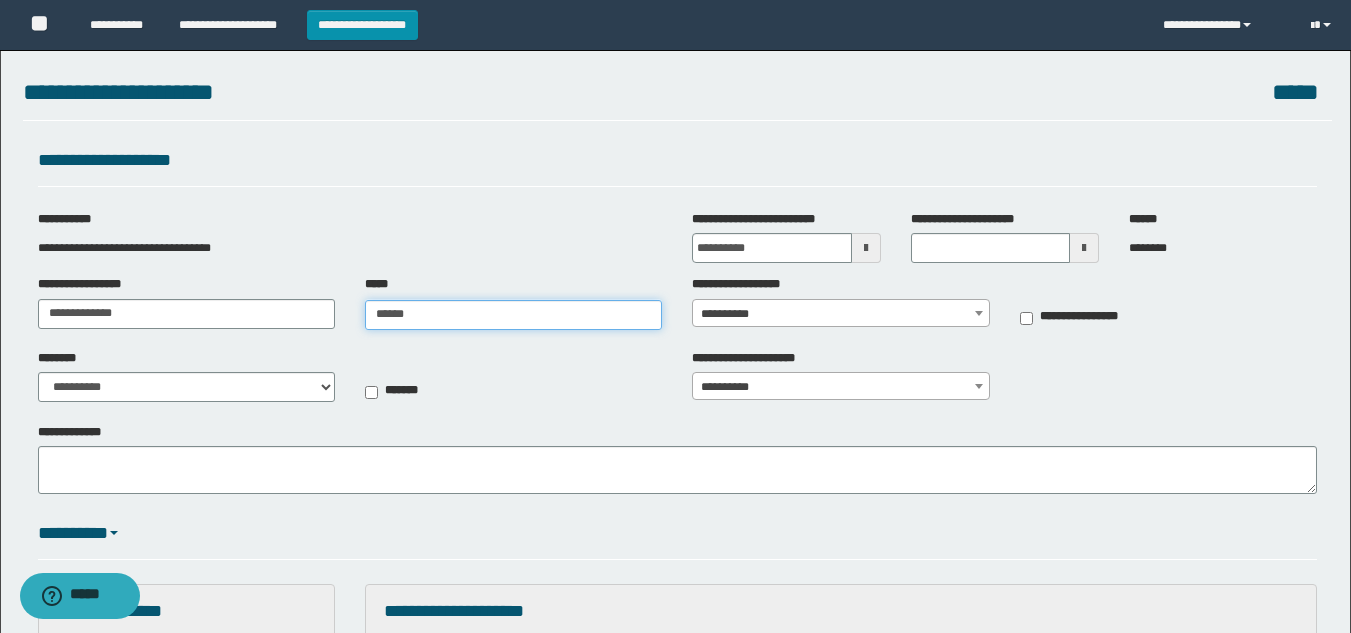 type on "******" 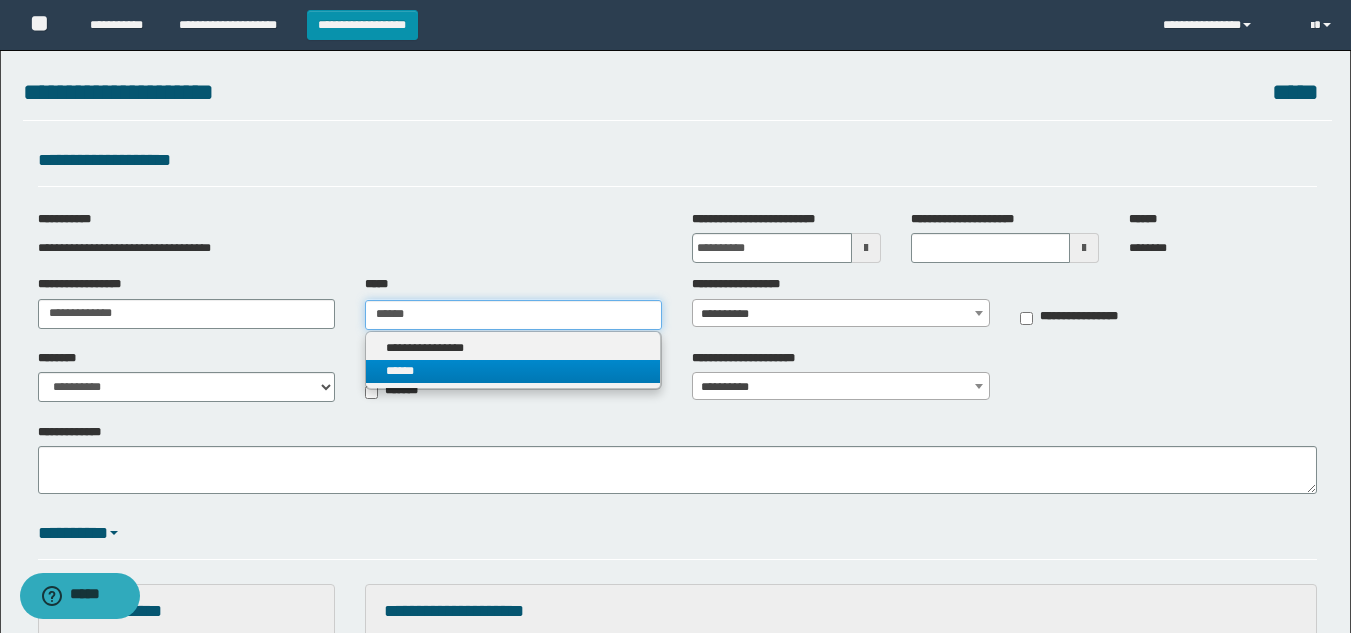 type on "******" 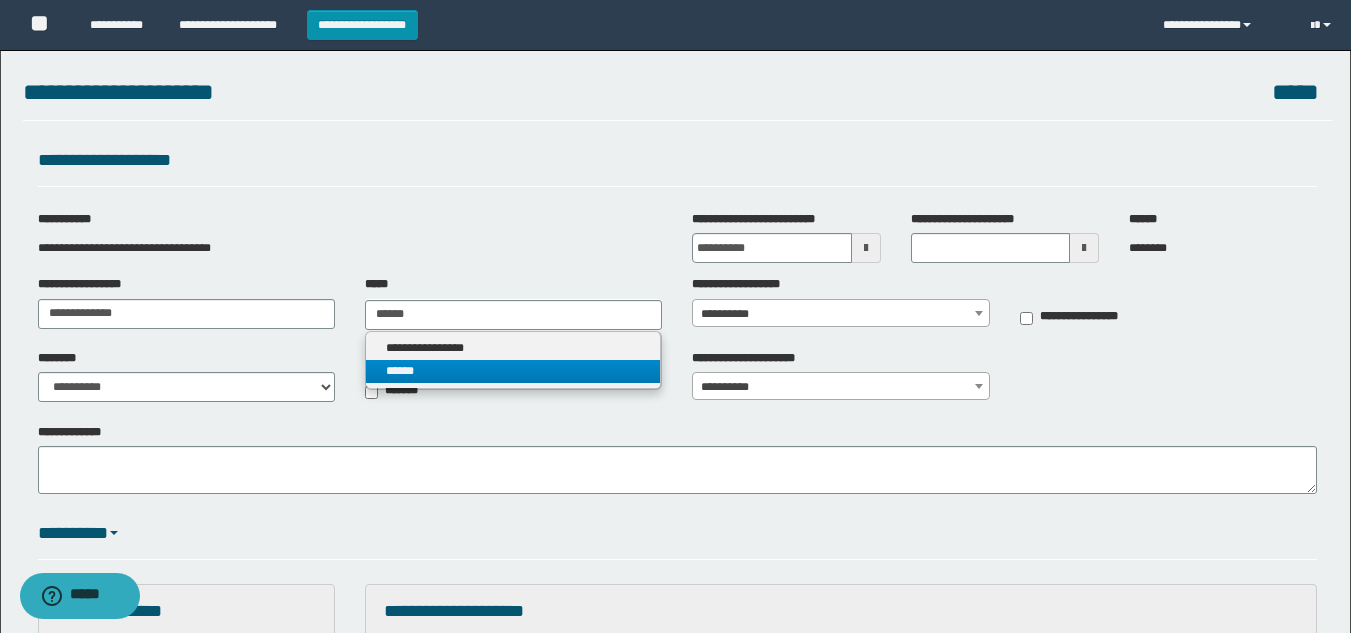 type 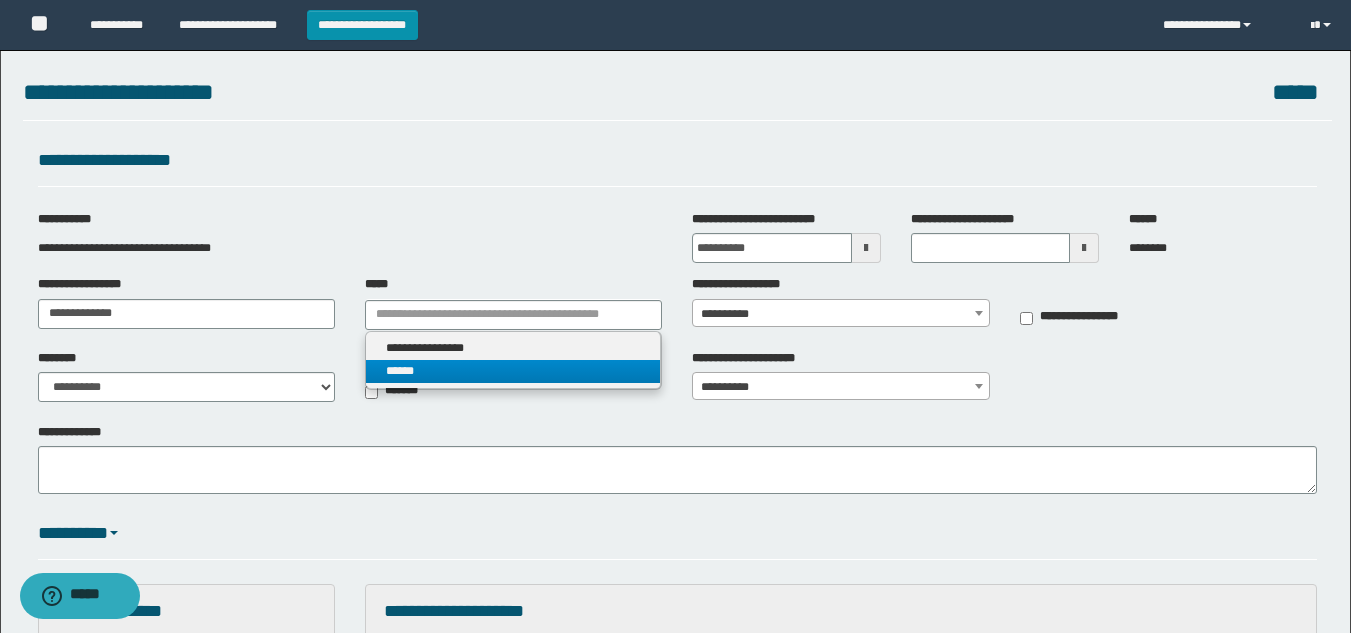 click on "******" at bounding box center [513, 371] 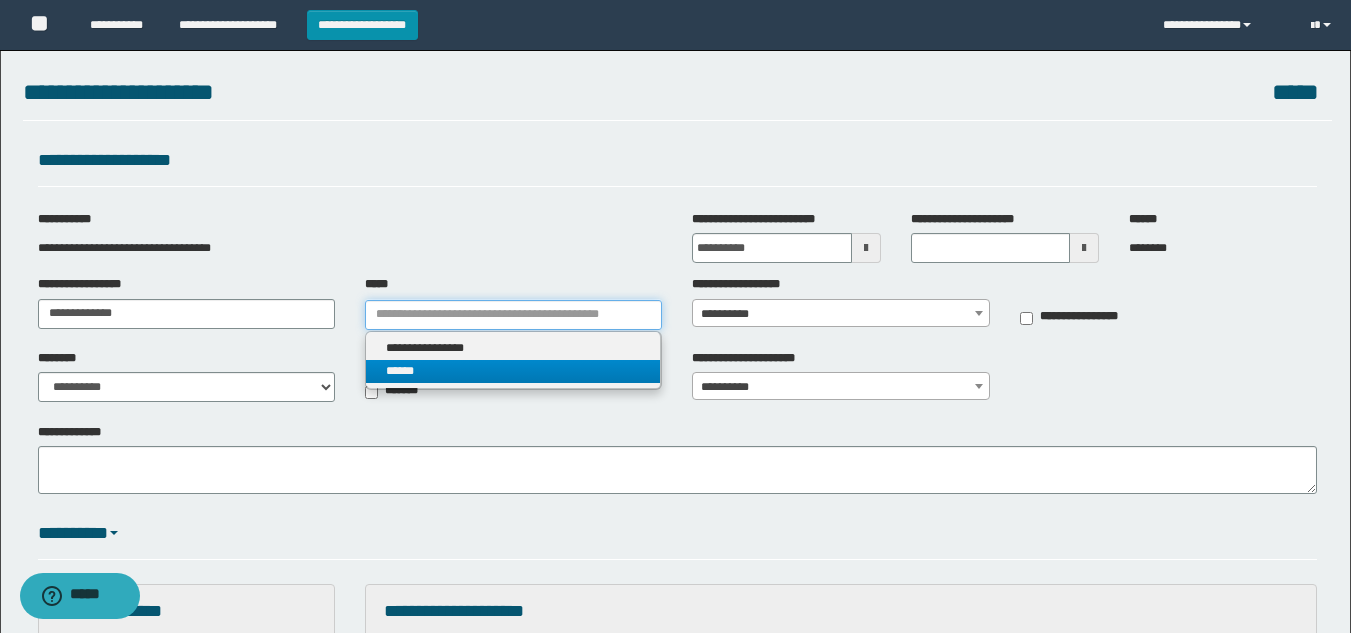 type 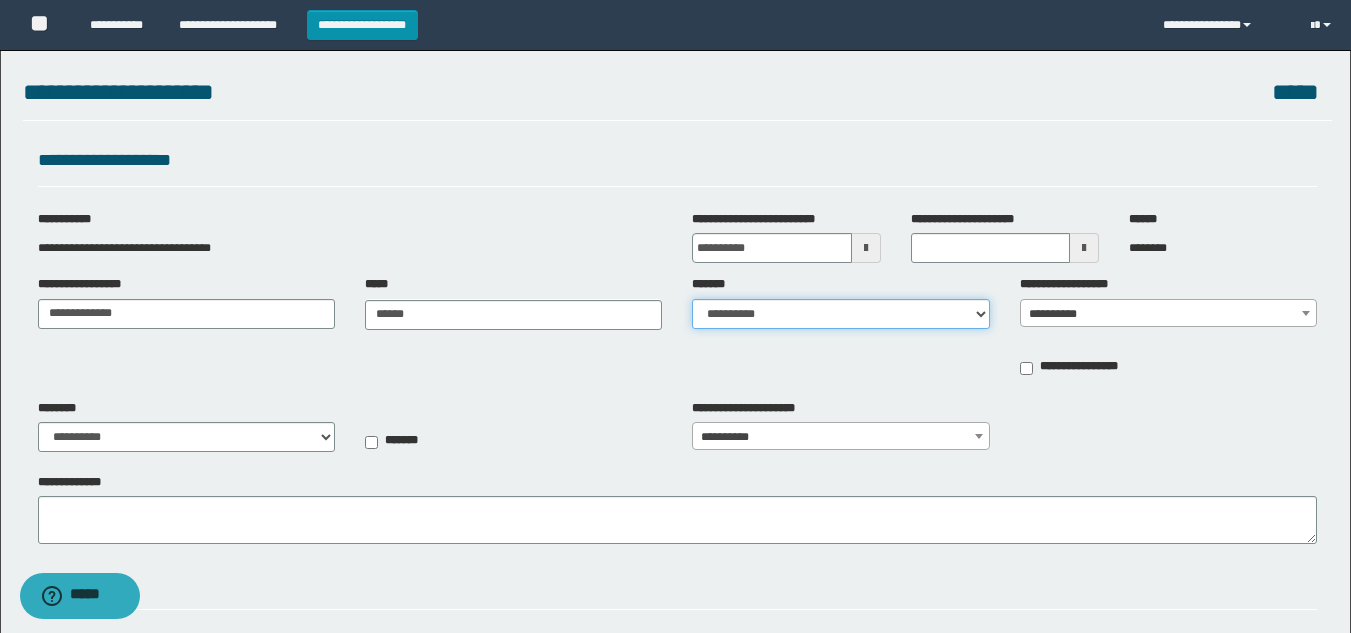 click on "**********" at bounding box center [840, 314] 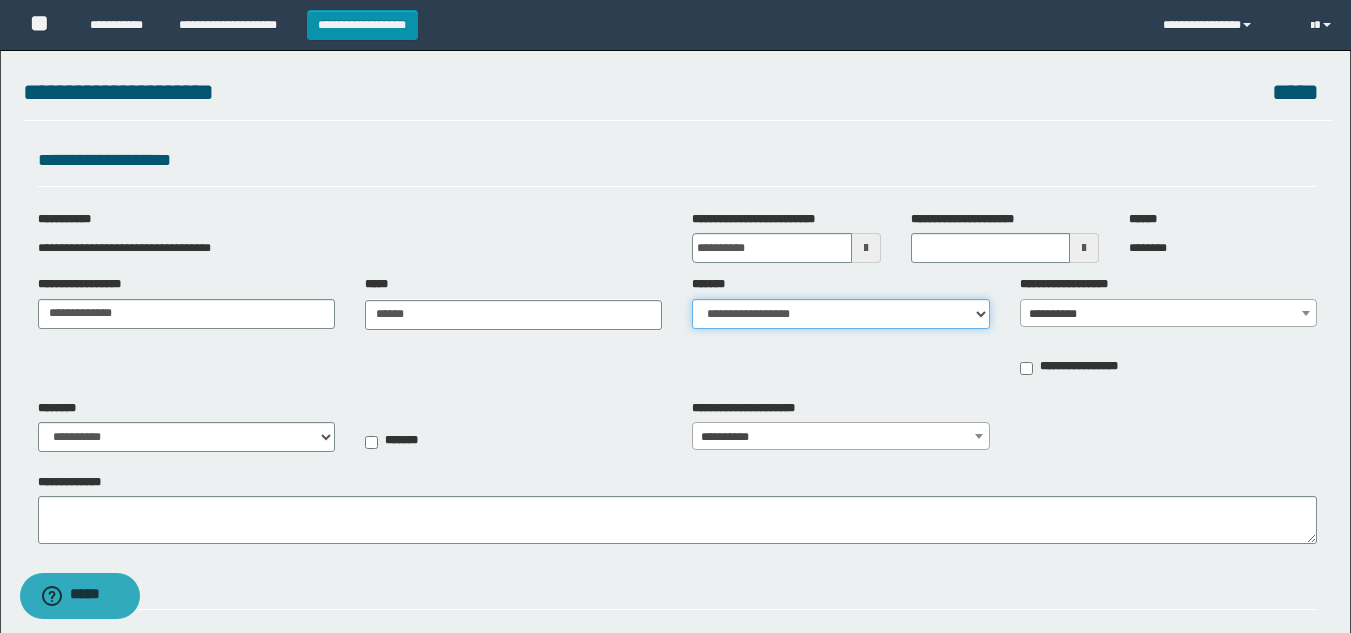 click on "**********" at bounding box center (840, 314) 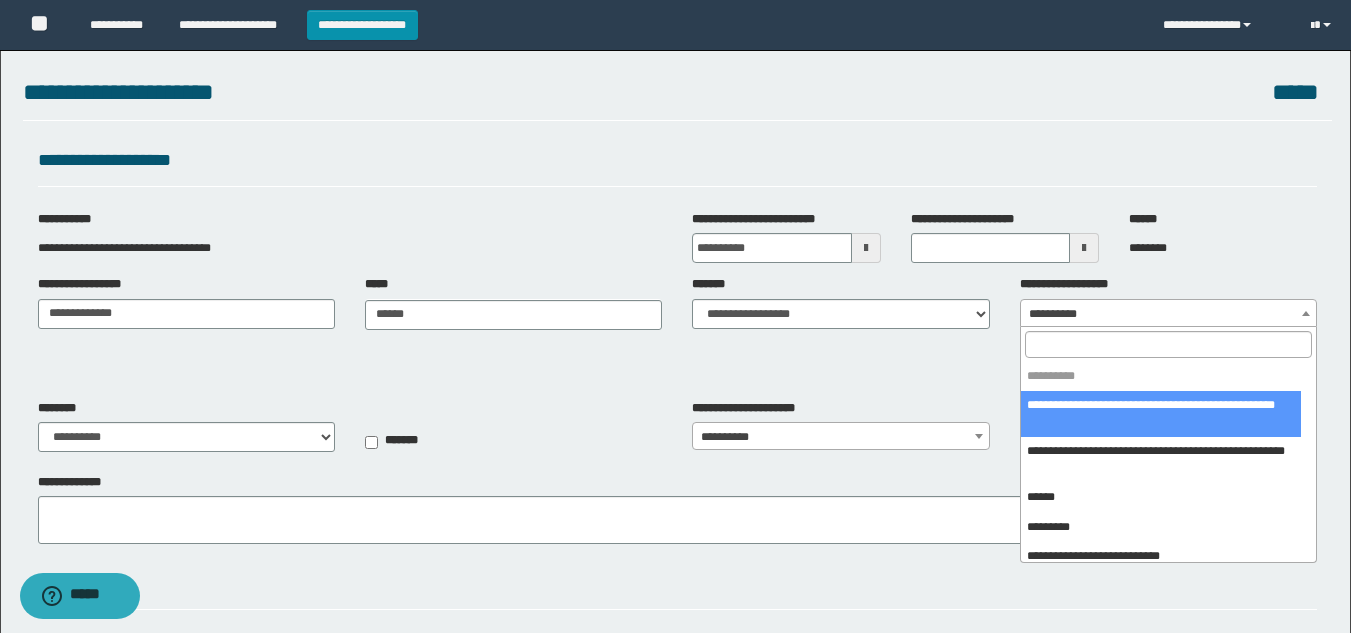 click on "**********" at bounding box center [1168, 314] 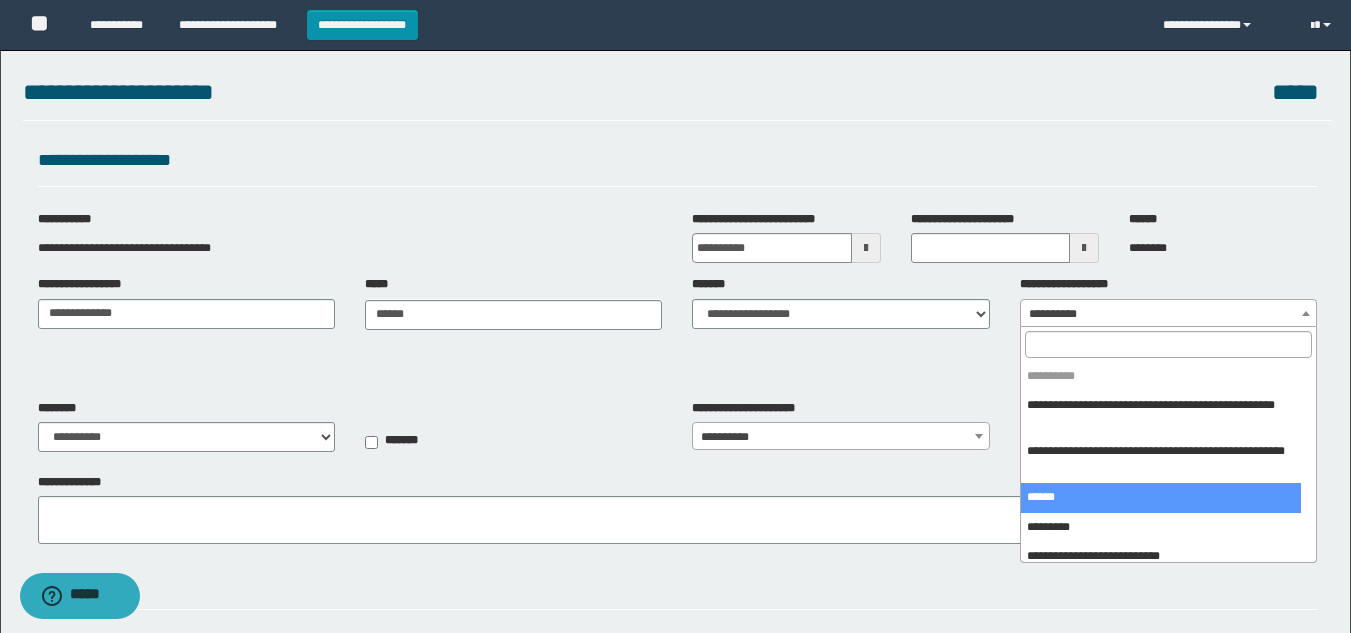 select on "***" 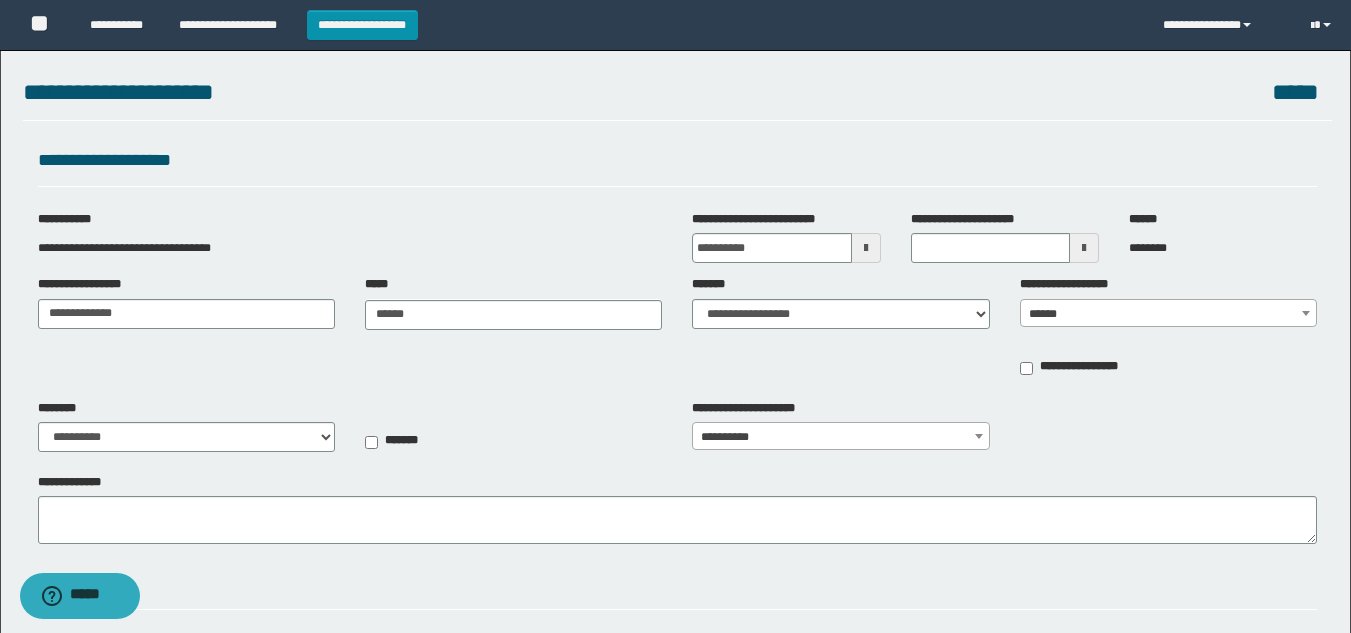 type on "**********" 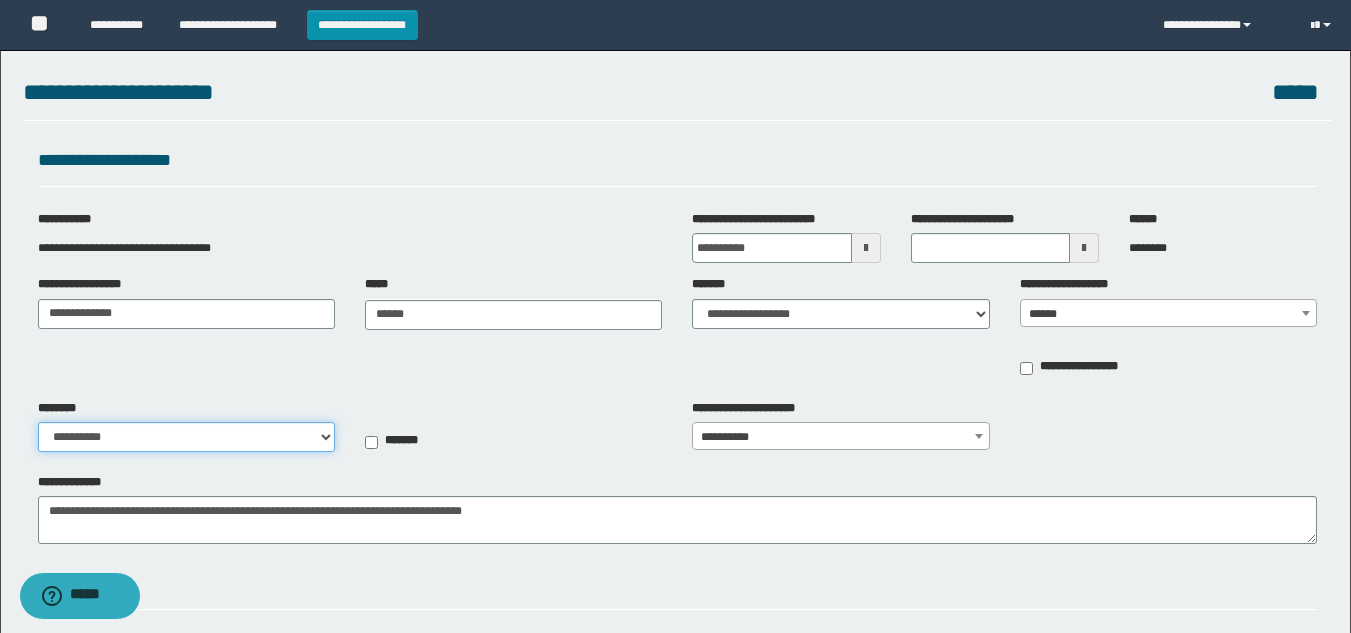 click on "**********" at bounding box center (186, 437) 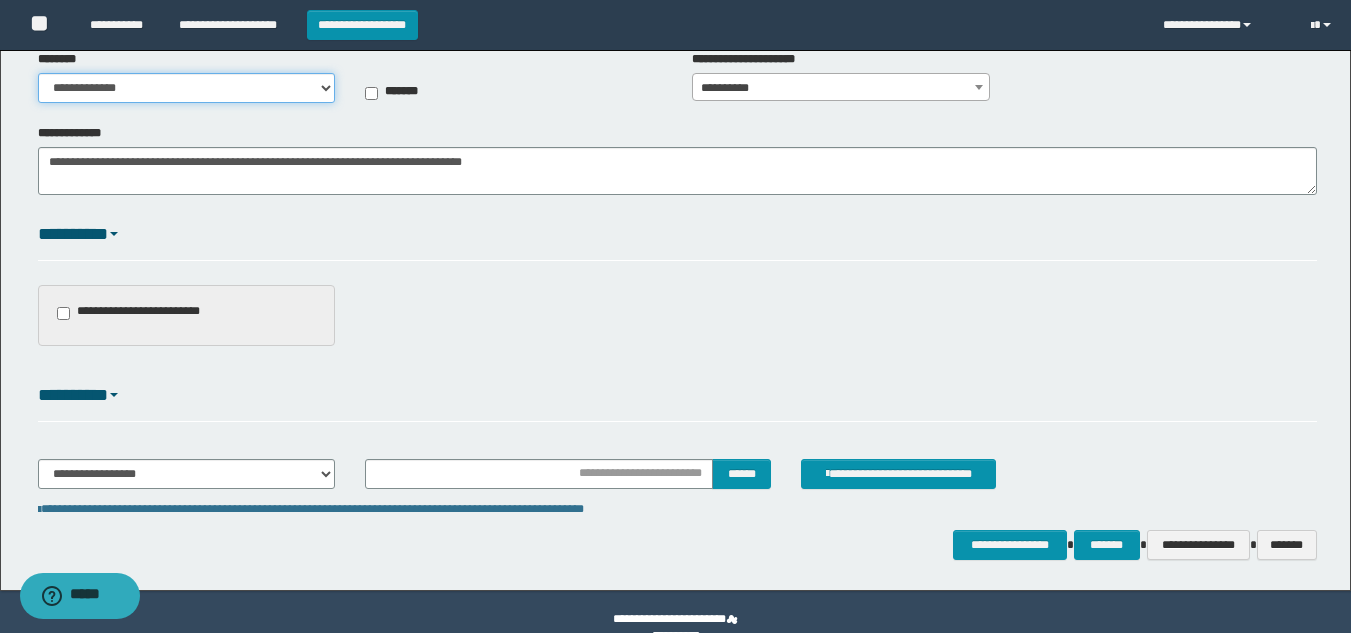 scroll, scrollTop: 381, scrollLeft: 0, axis: vertical 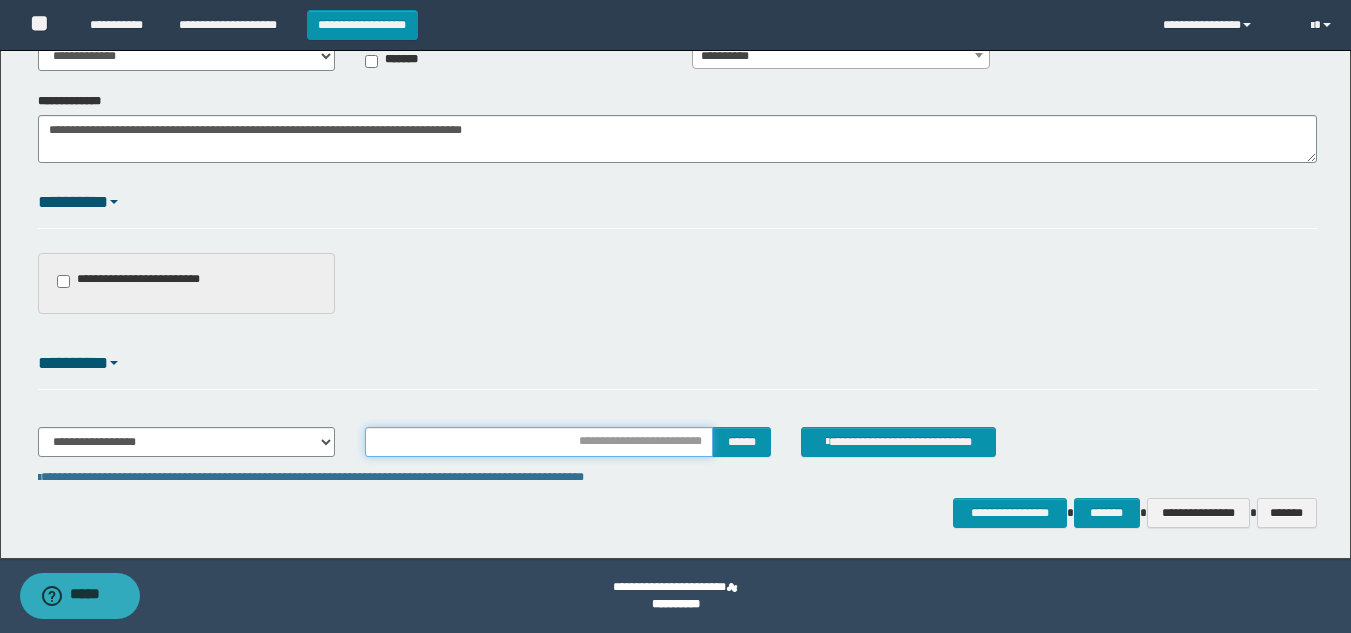 click at bounding box center [539, 442] 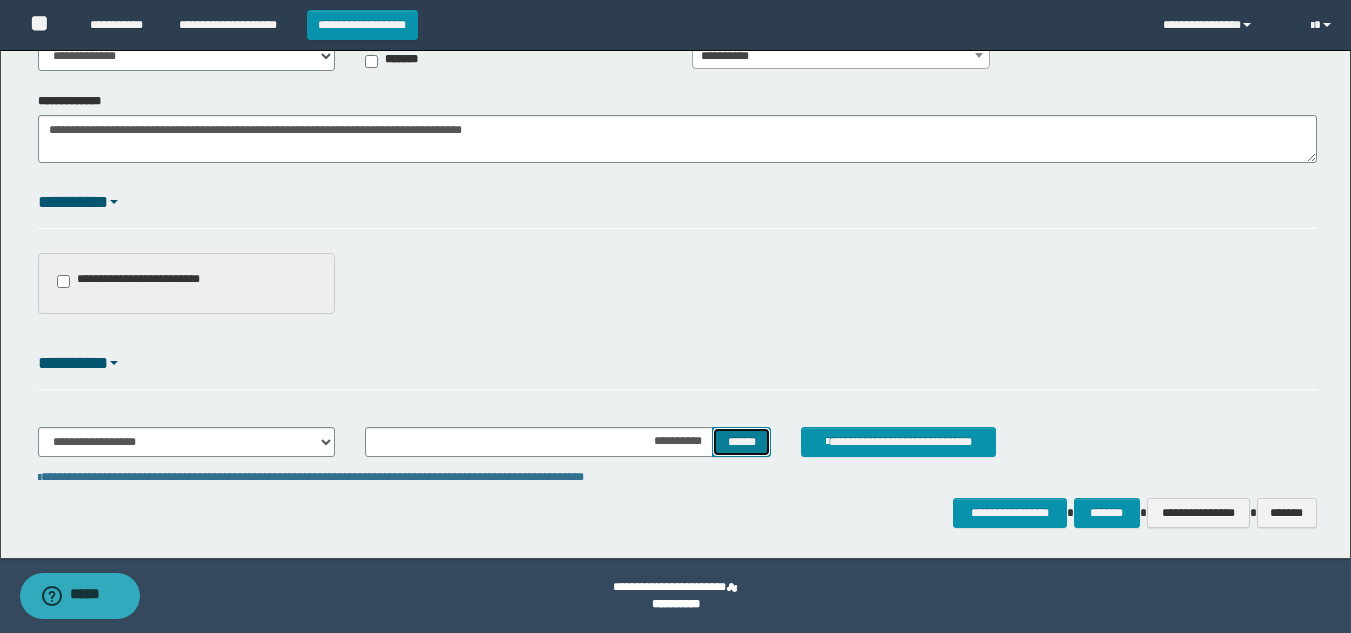 click on "******" at bounding box center [741, 442] 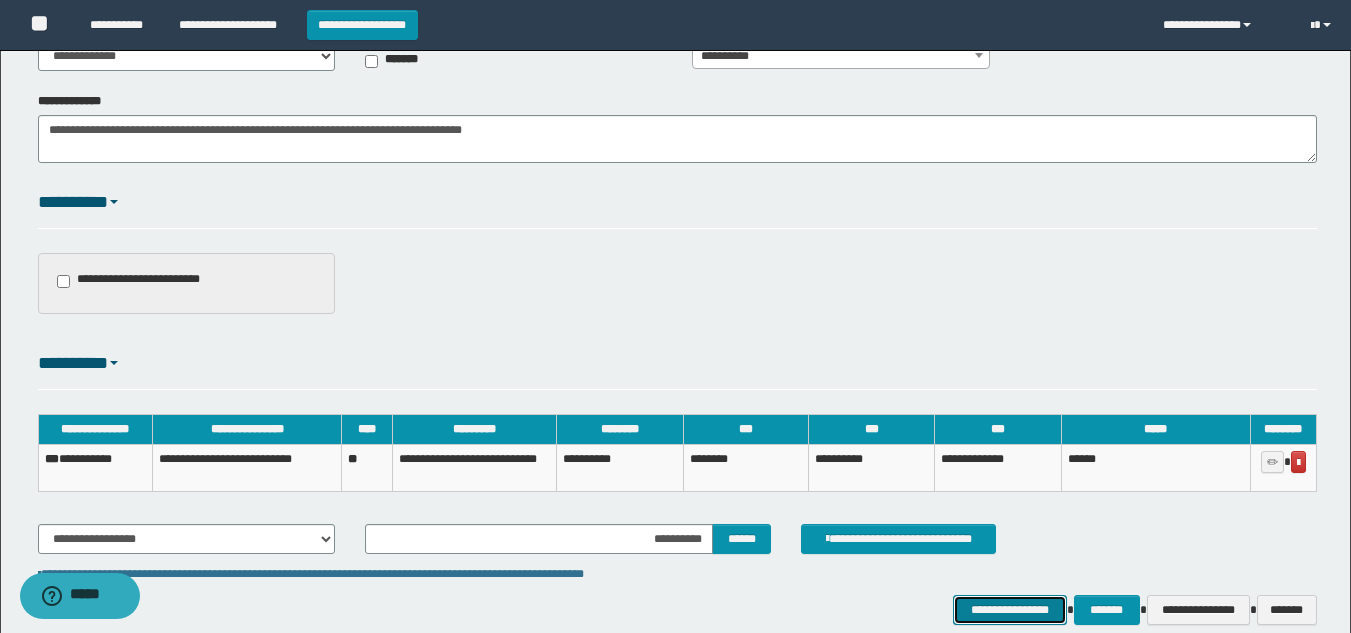 click on "**********" at bounding box center (1009, 610) 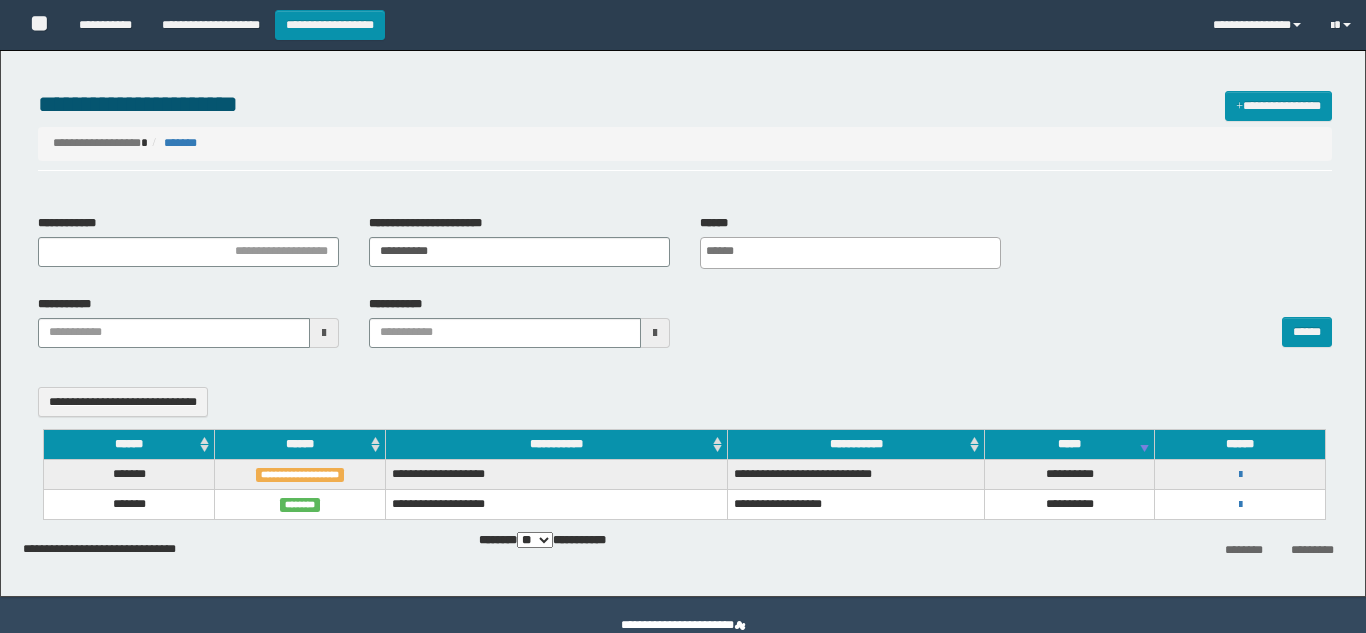 select 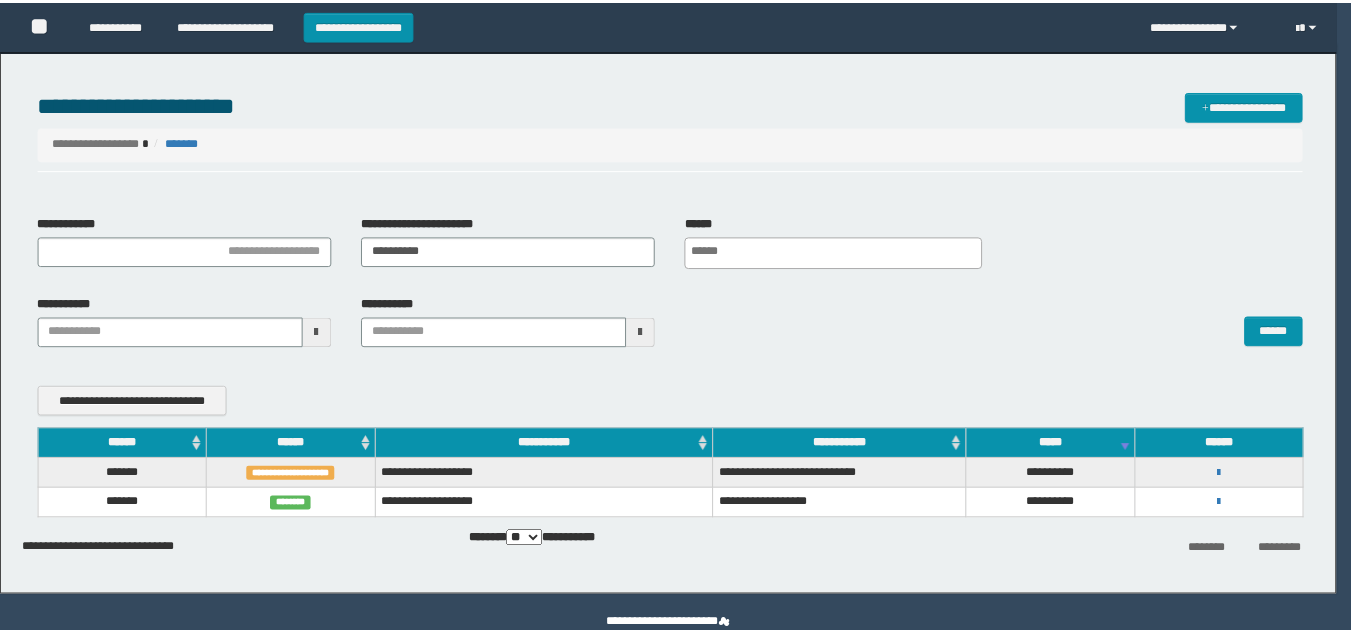 scroll, scrollTop: 0, scrollLeft: 0, axis: both 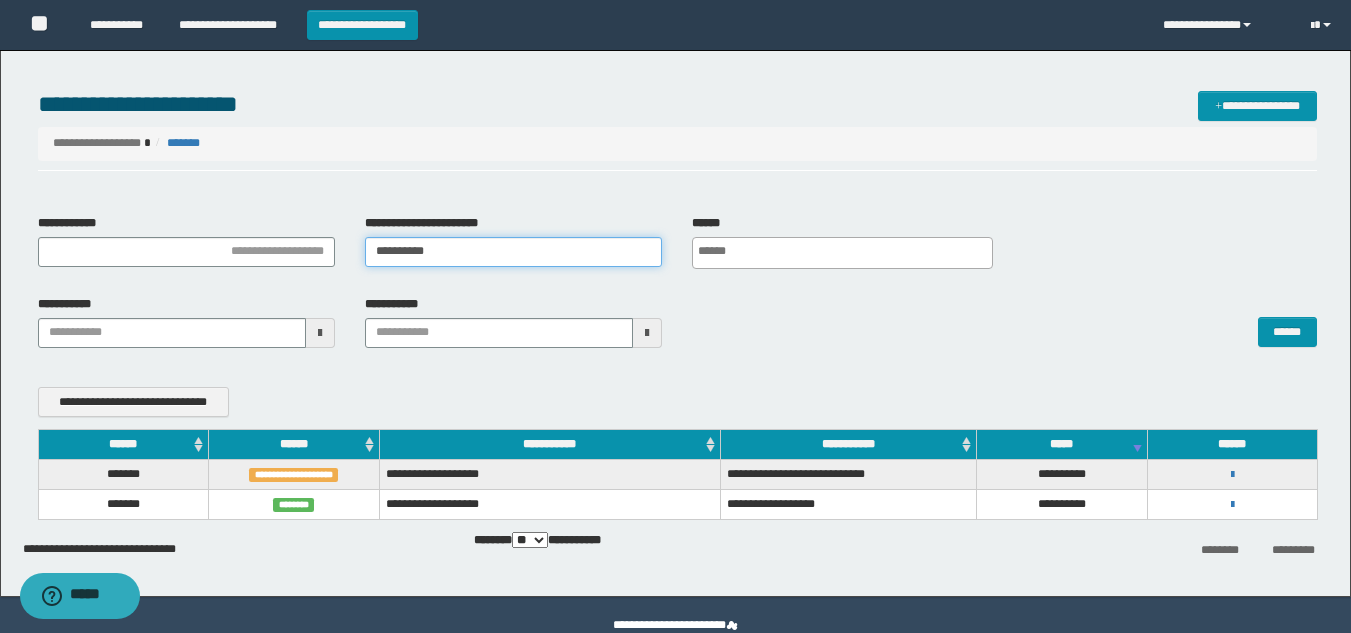 drag, startPoint x: 454, startPoint y: 258, endPoint x: 55, endPoint y: 271, distance: 399.21173 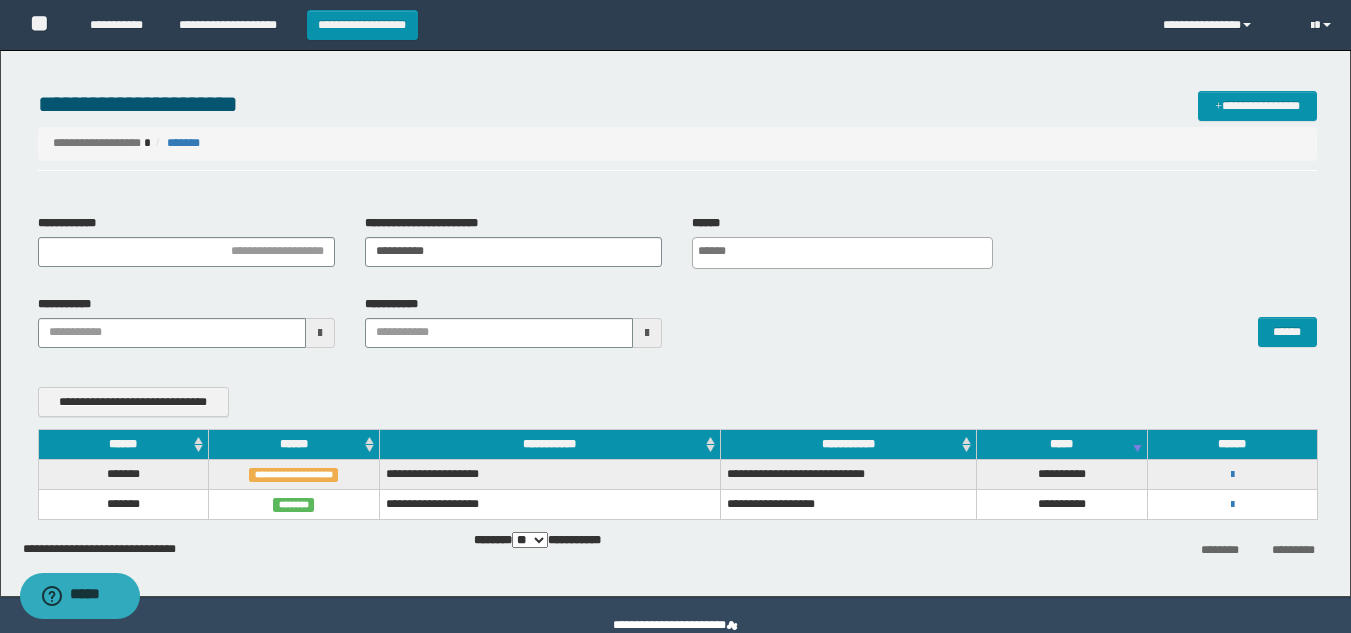 click on "**********" at bounding box center (677, 329) 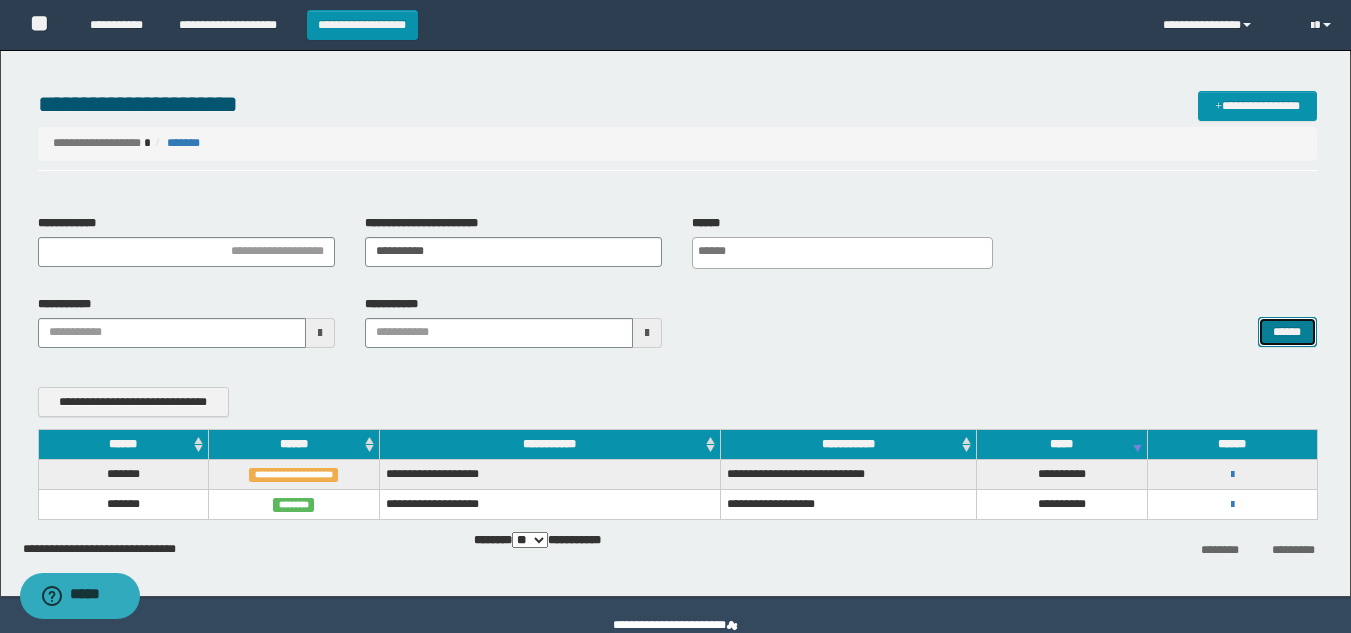 click on "******" at bounding box center (1287, 332) 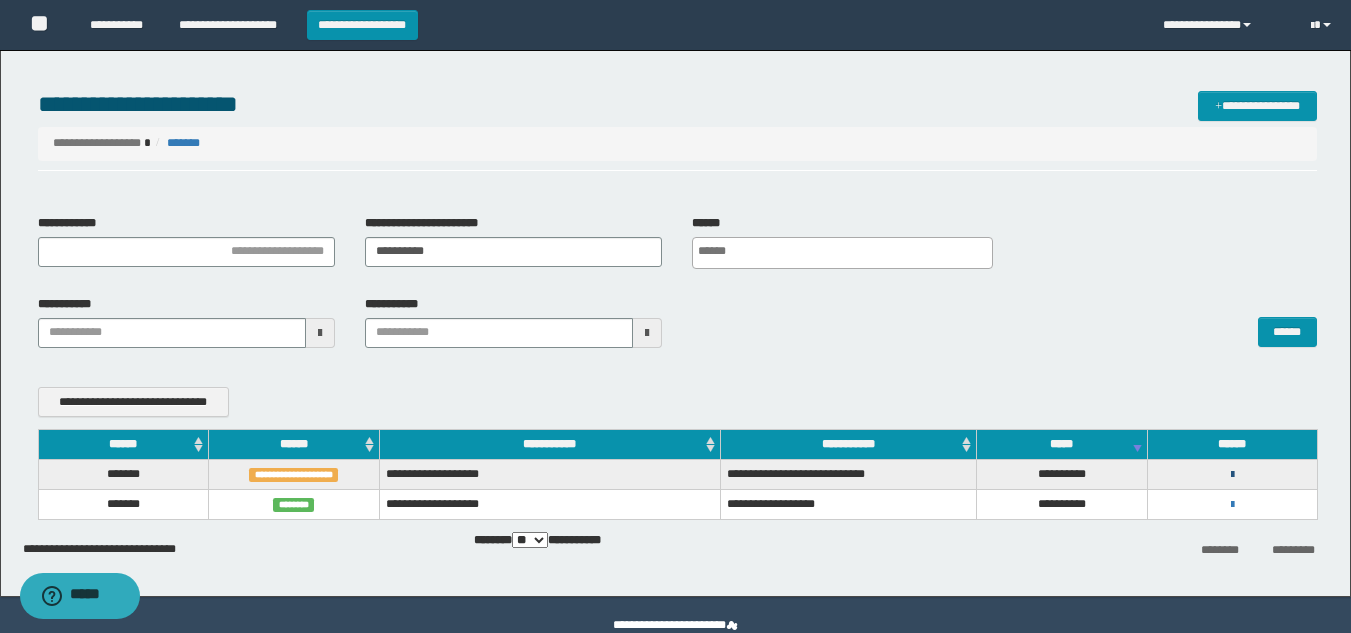click at bounding box center [1232, 475] 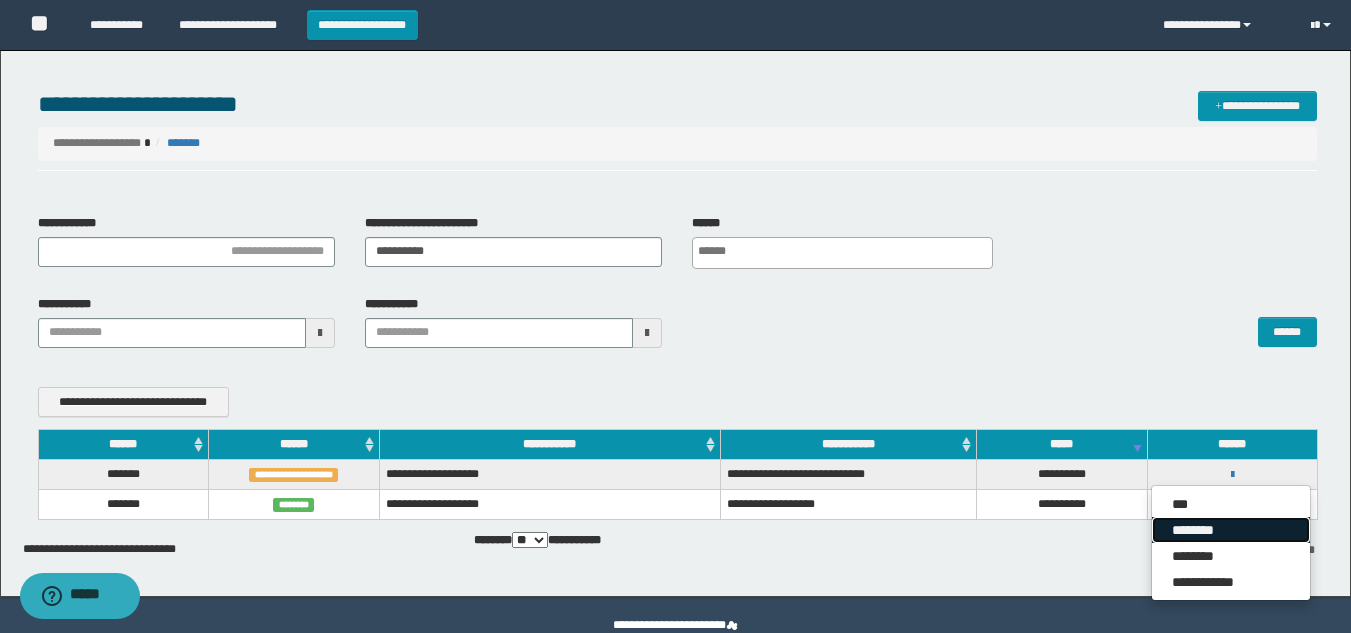 click on "********" at bounding box center [1231, 530] 